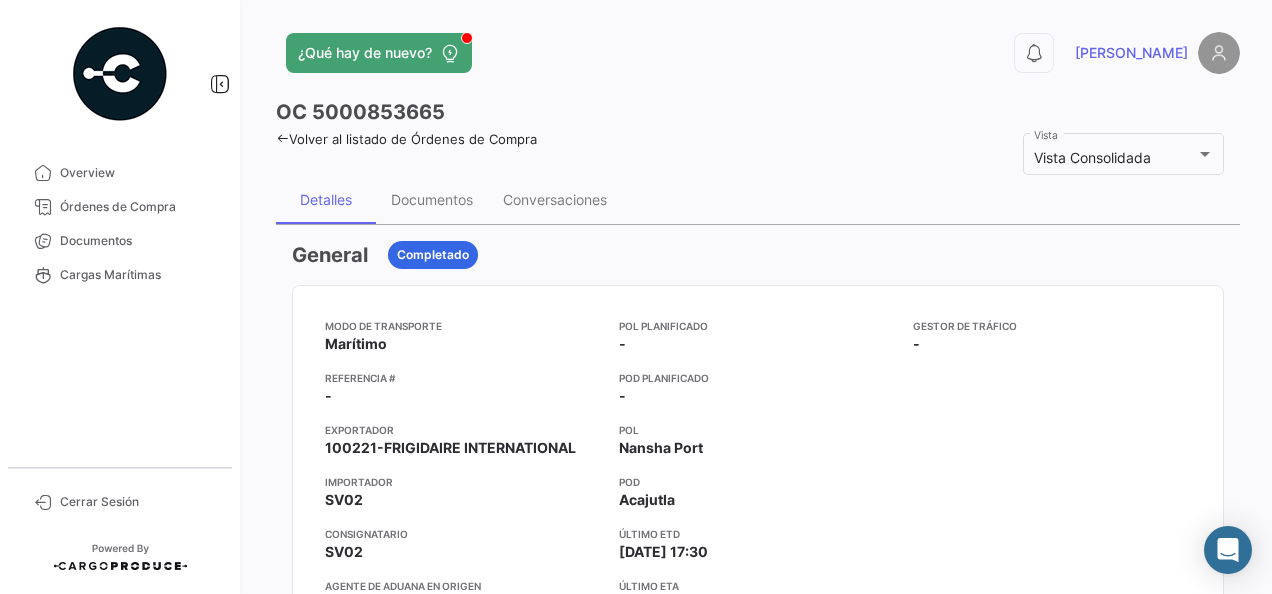 scroll, scrollTop: 0, scrollLeft: 0, axis: both 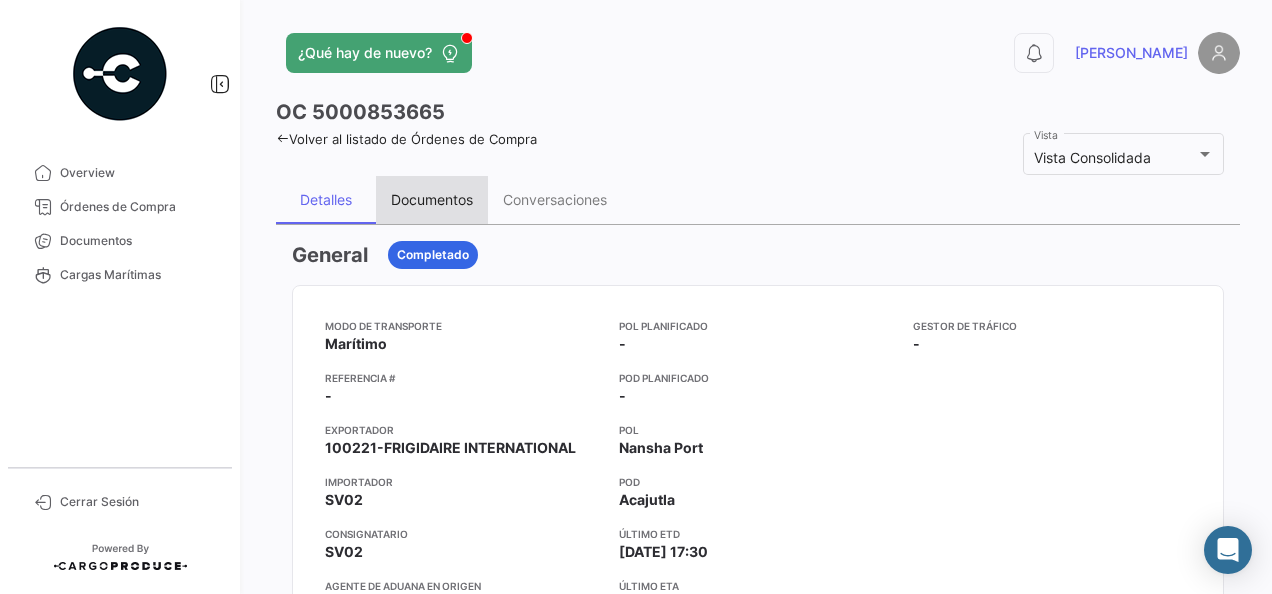 click on "Documentos" at bounding box center (432, 199) 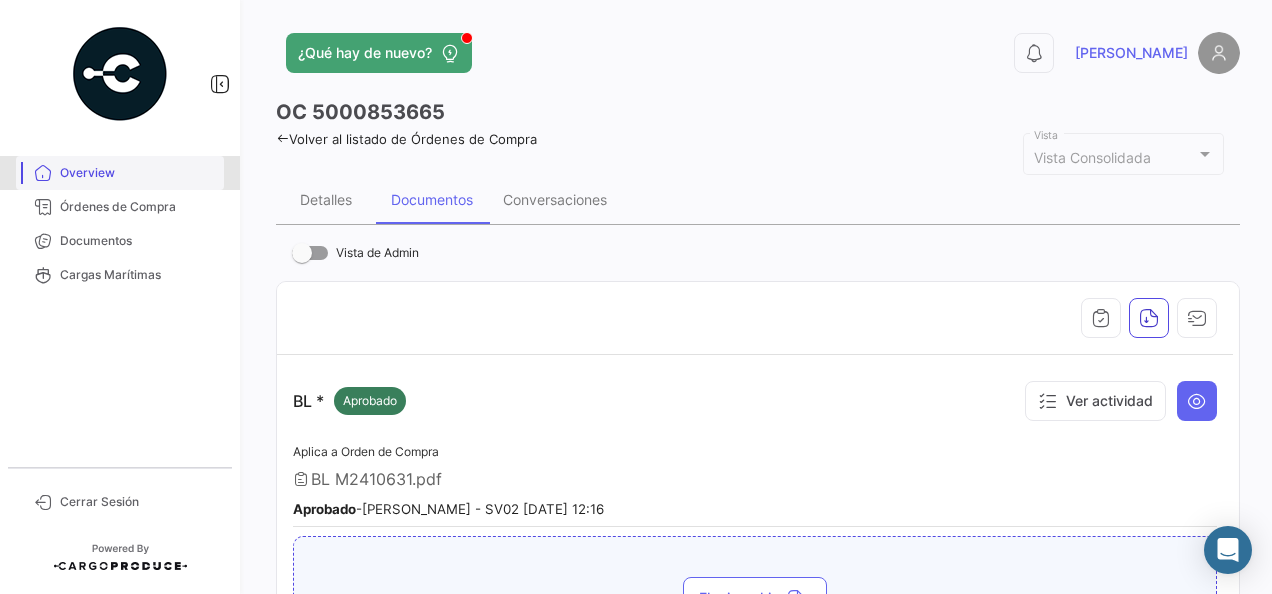 click on "Overview" at bounding box center (138, 173) 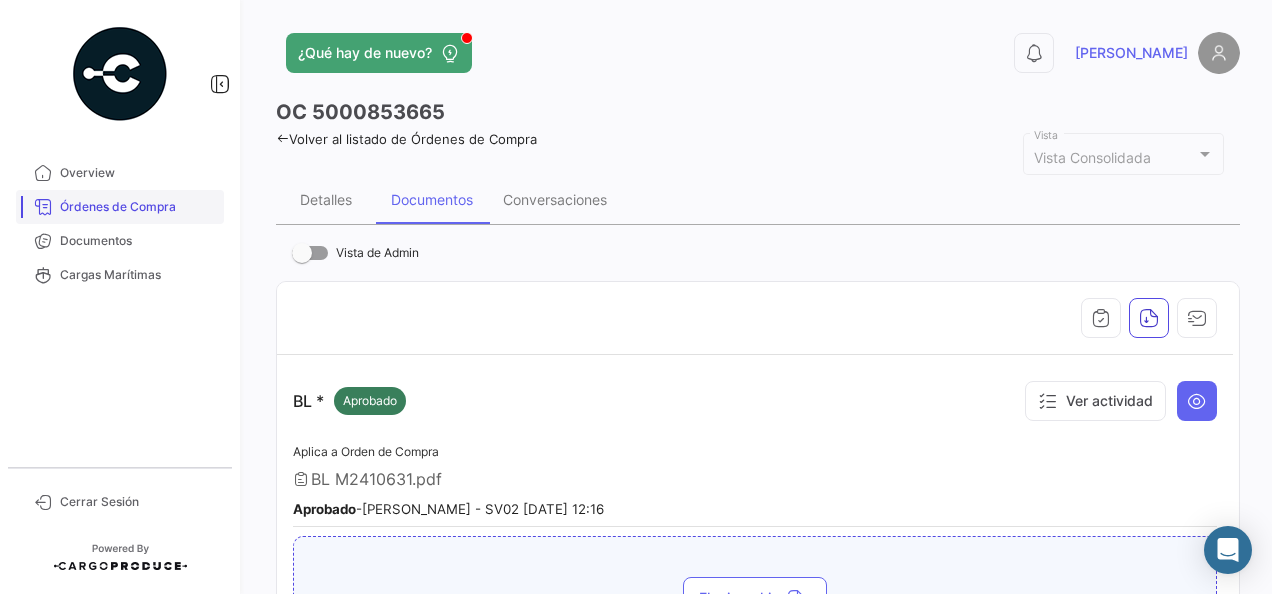click on "Órdenes de Compra" at bounding box center (138, 207) 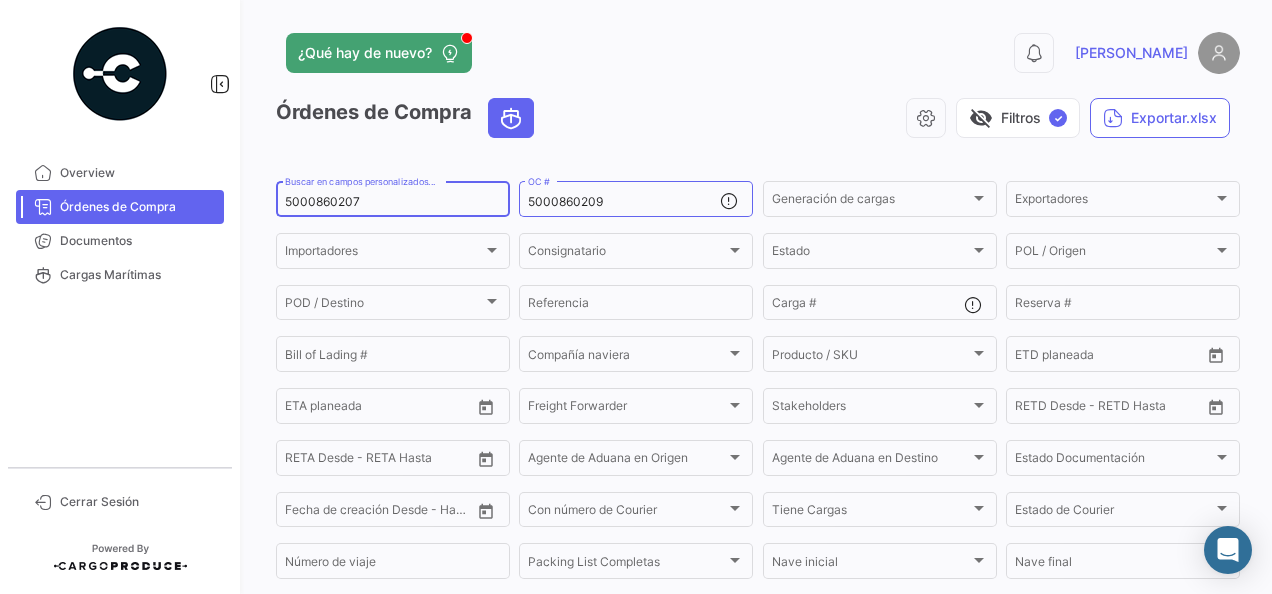 click on "5000860207" at bounding box center (393, 202) 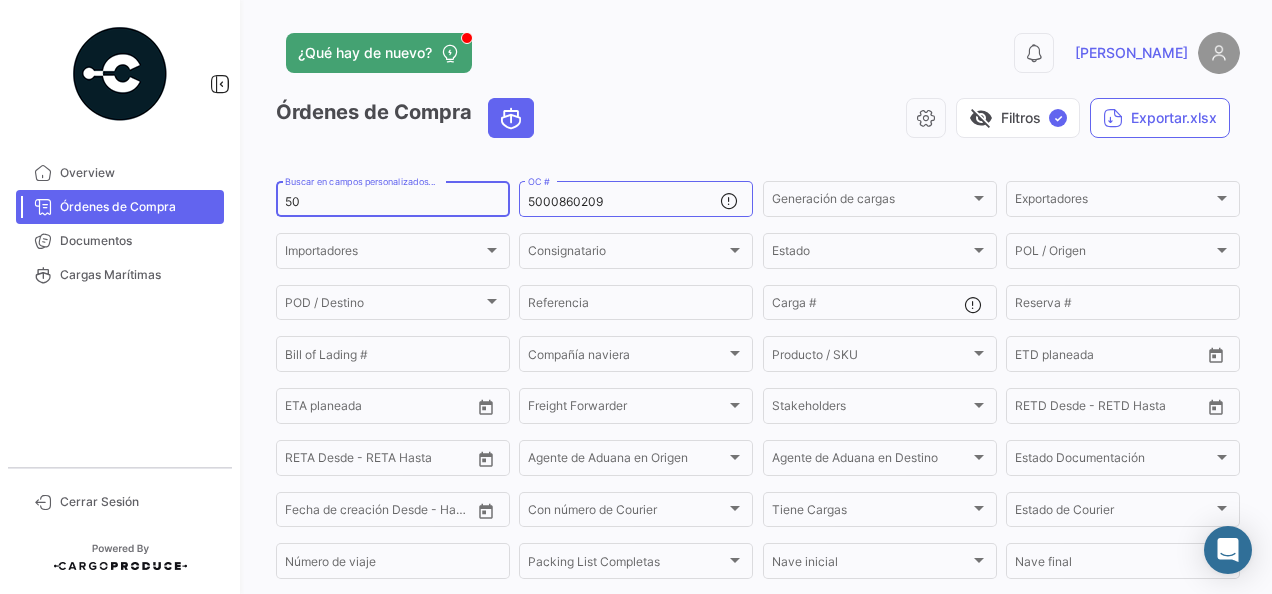 type on "5" 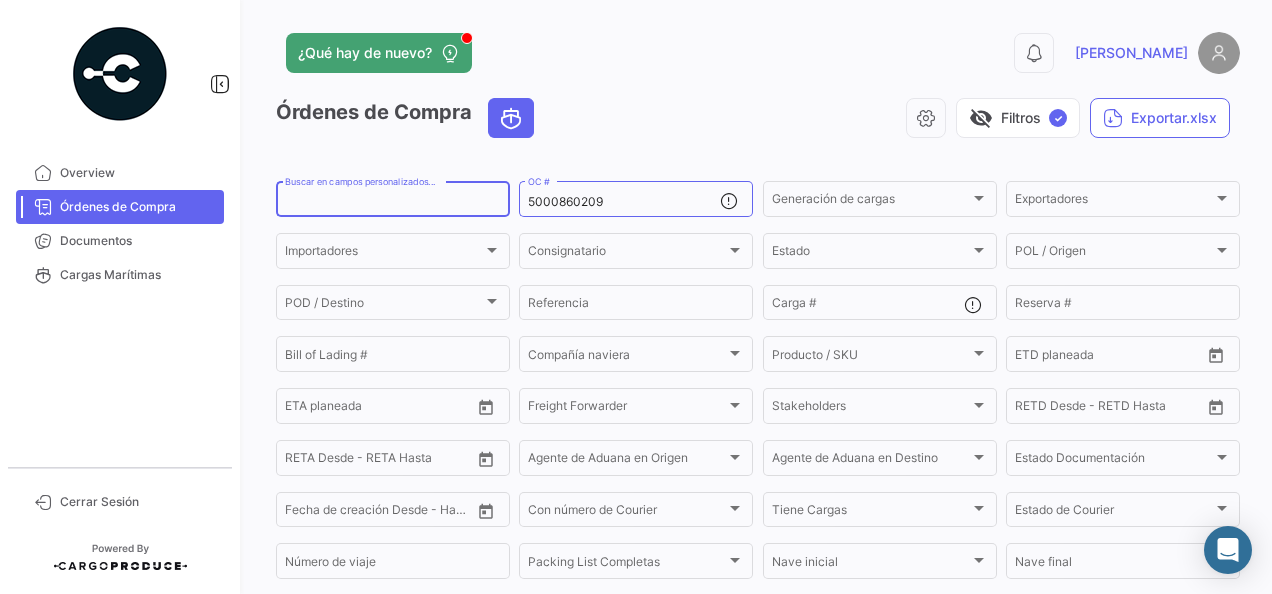 paste on "5000909436" 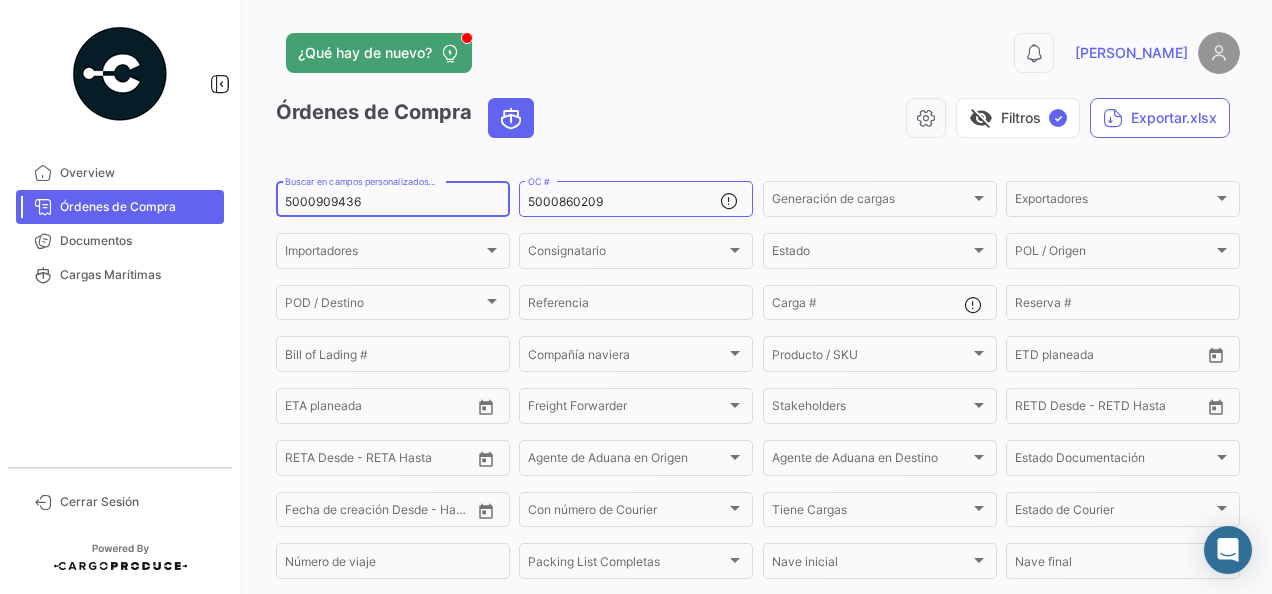 type on "5000909436" 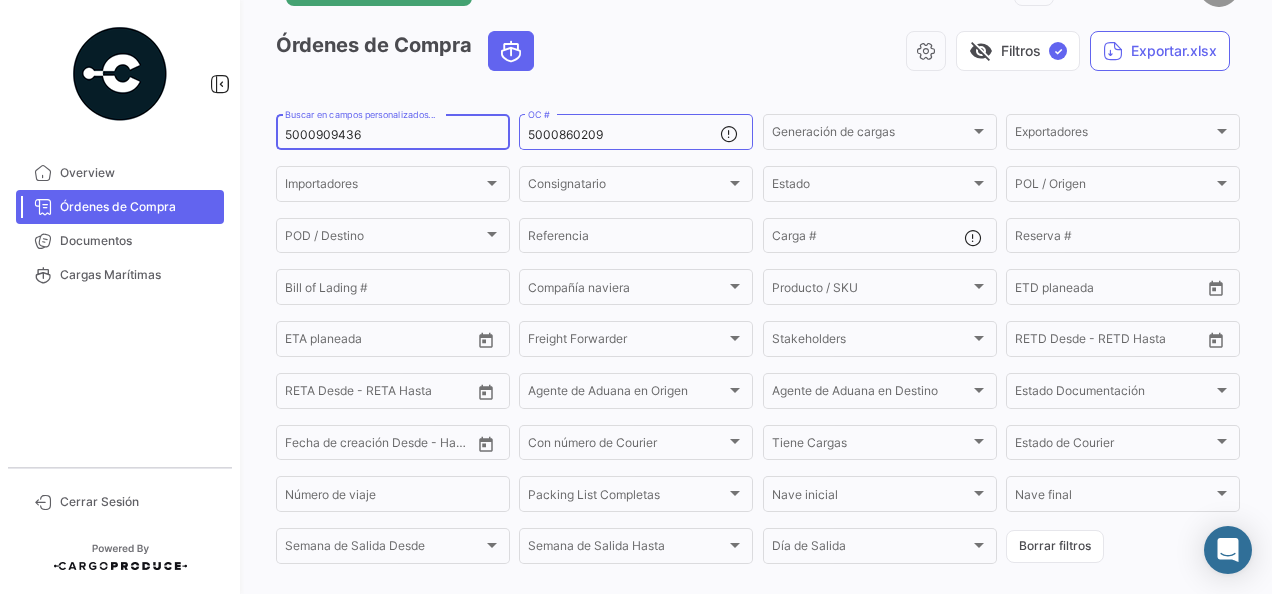 scroll, scrollTop: 63, scrollLeft: 0, axis: vertical 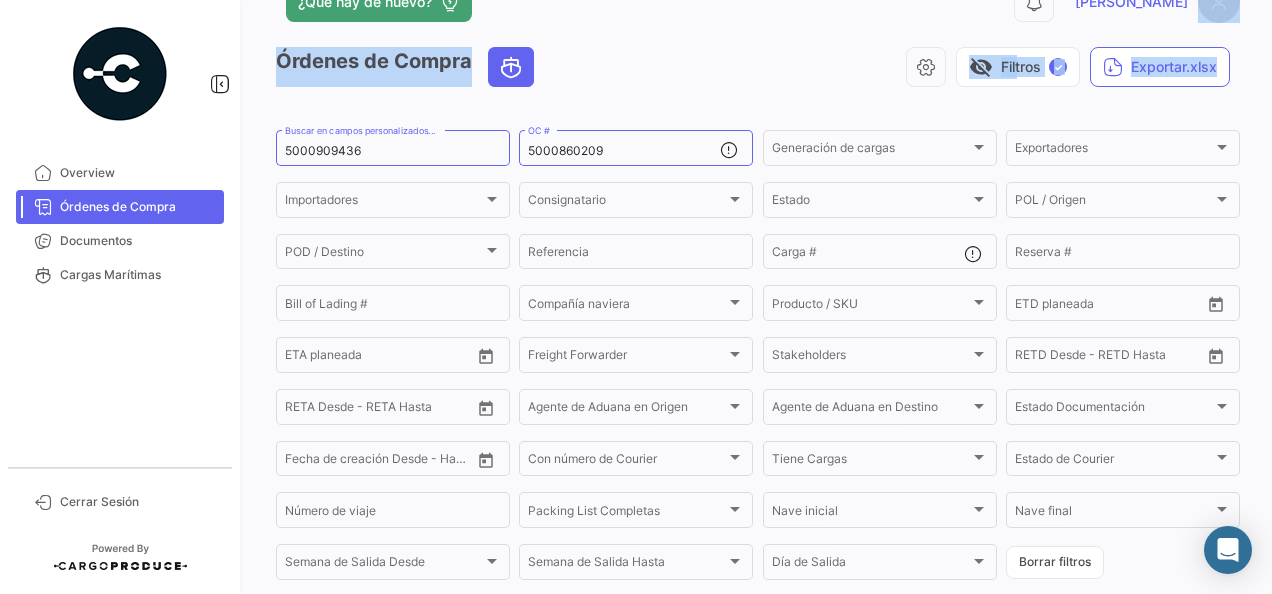 drag, startPoint x: 1243, startPoint y: 86, endPoint x: 1231, endPoint y: 10, distance: 76.941536 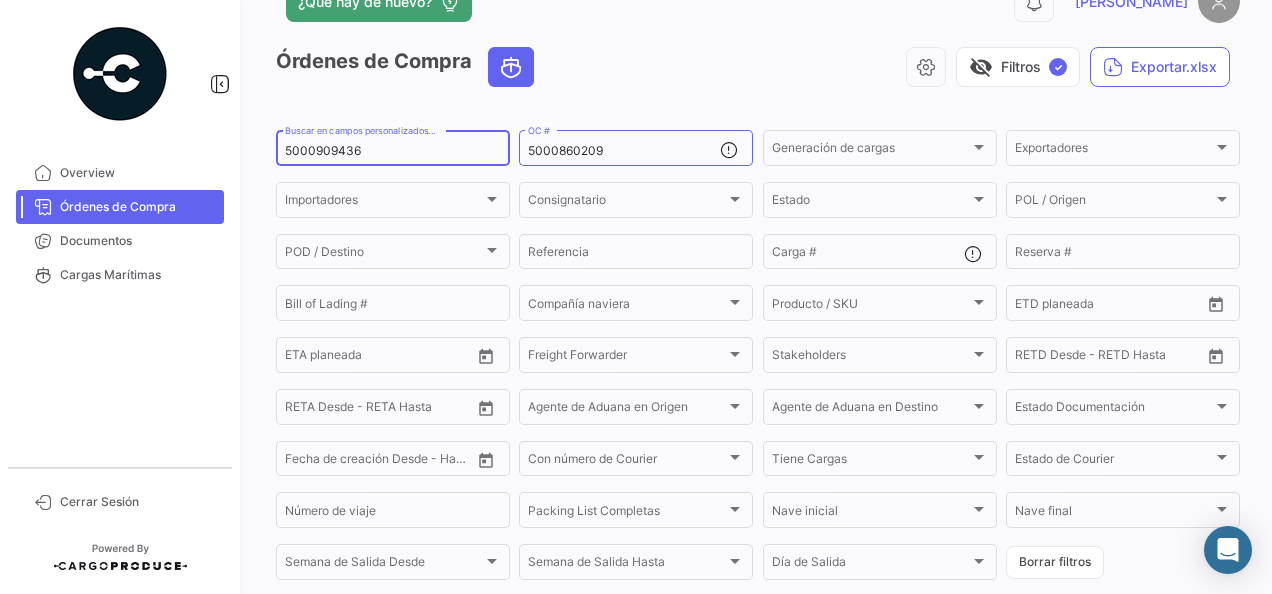 click on "5000909436" at bounding box center [393, 151] 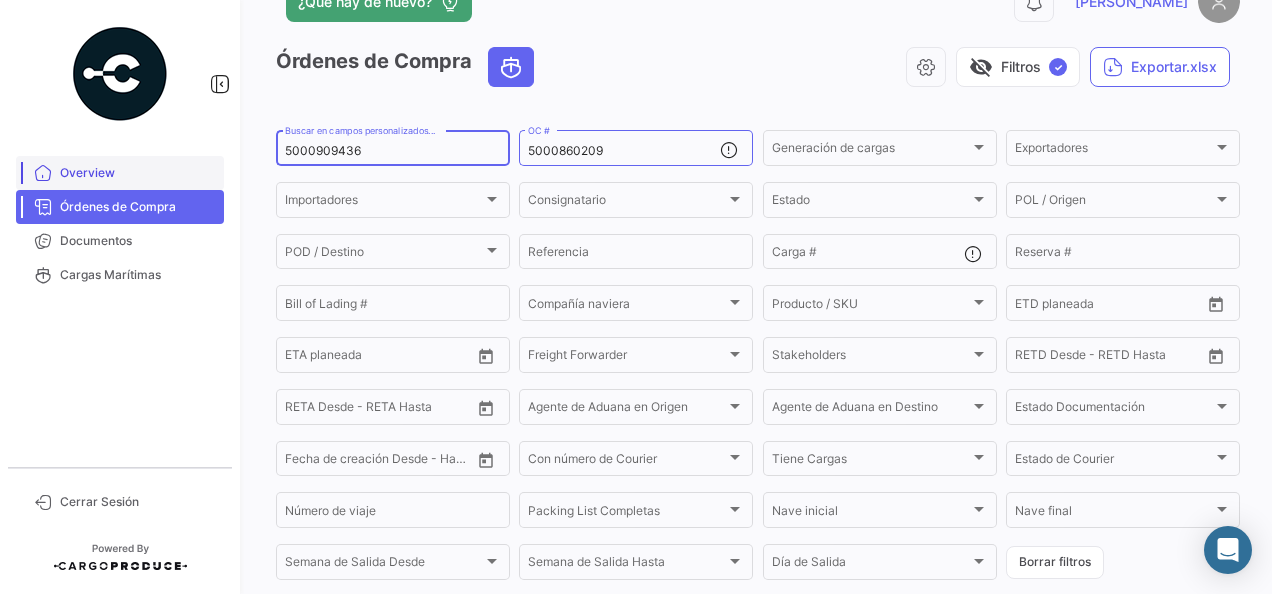 click on "Overview" at bounding box center (138, 173) 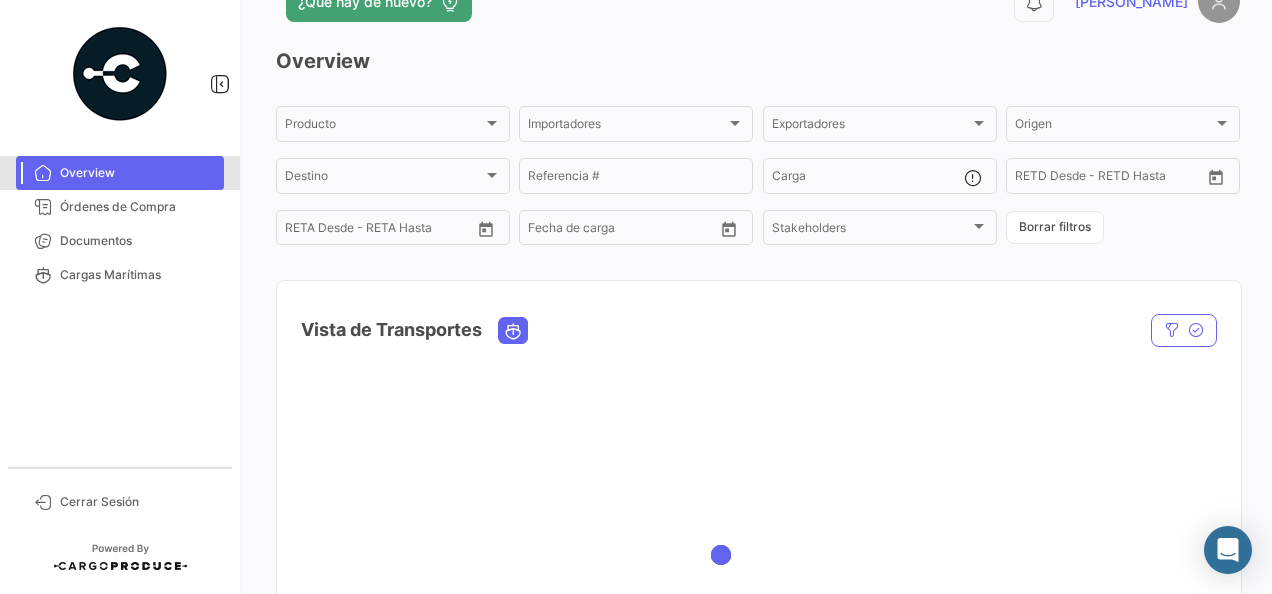scroll, scrollTop: 0, scrollLeft: 0, axis: both 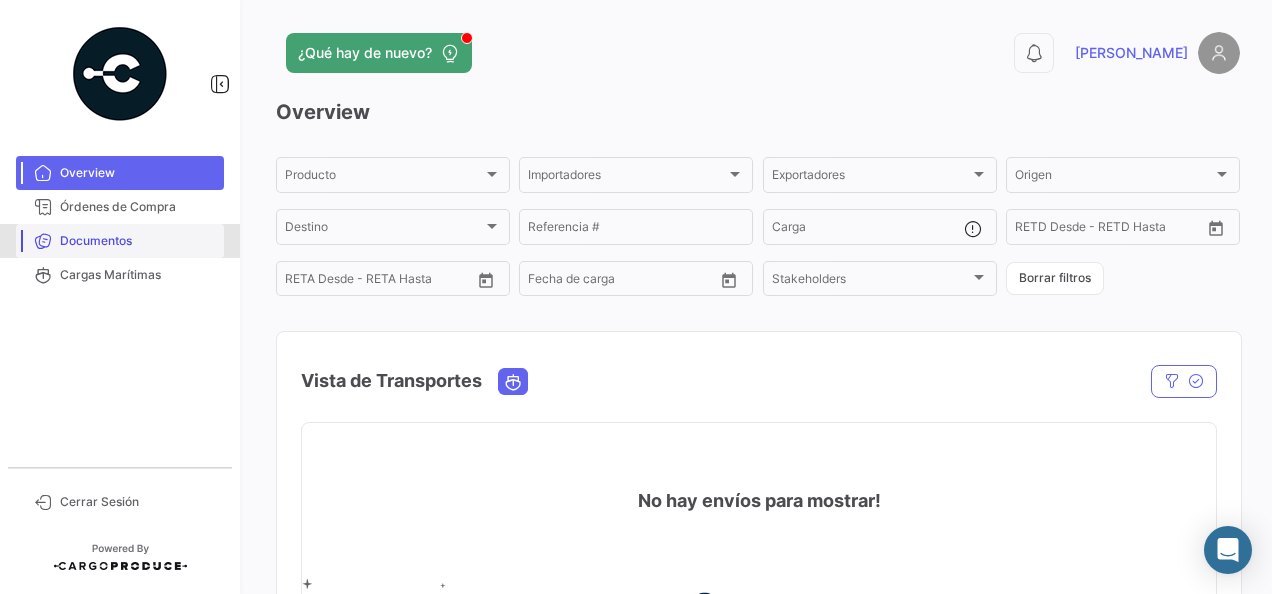 click on "Documentos" at bounding box center [120, 241] 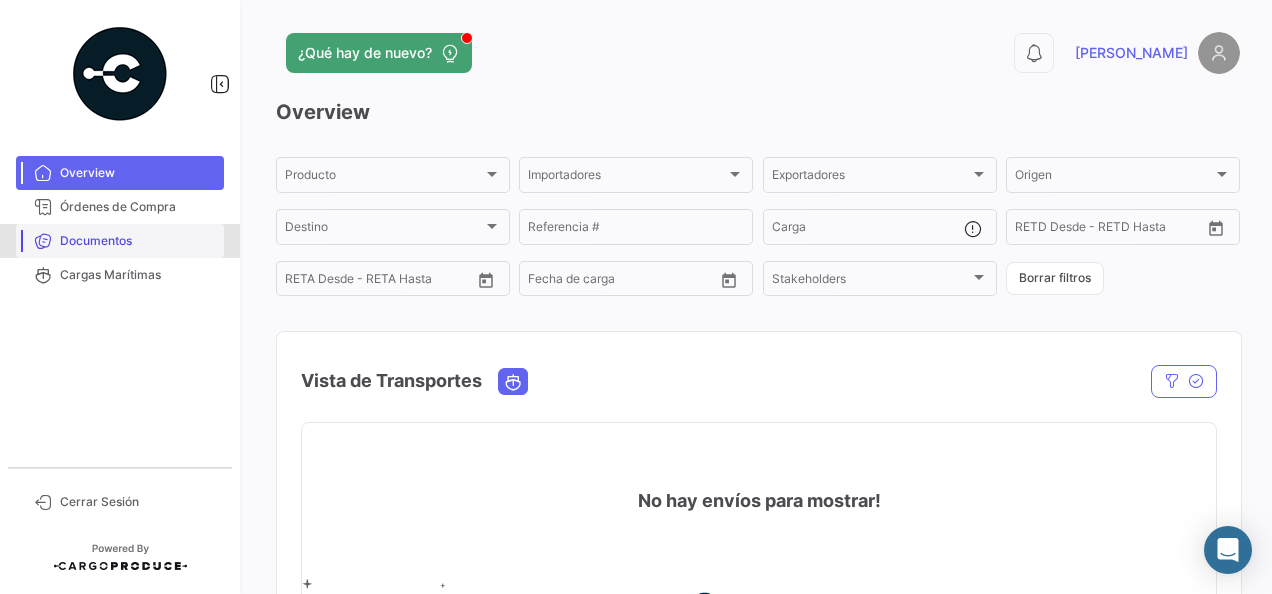 click on "Documentos" at bounding box center (120, 241) 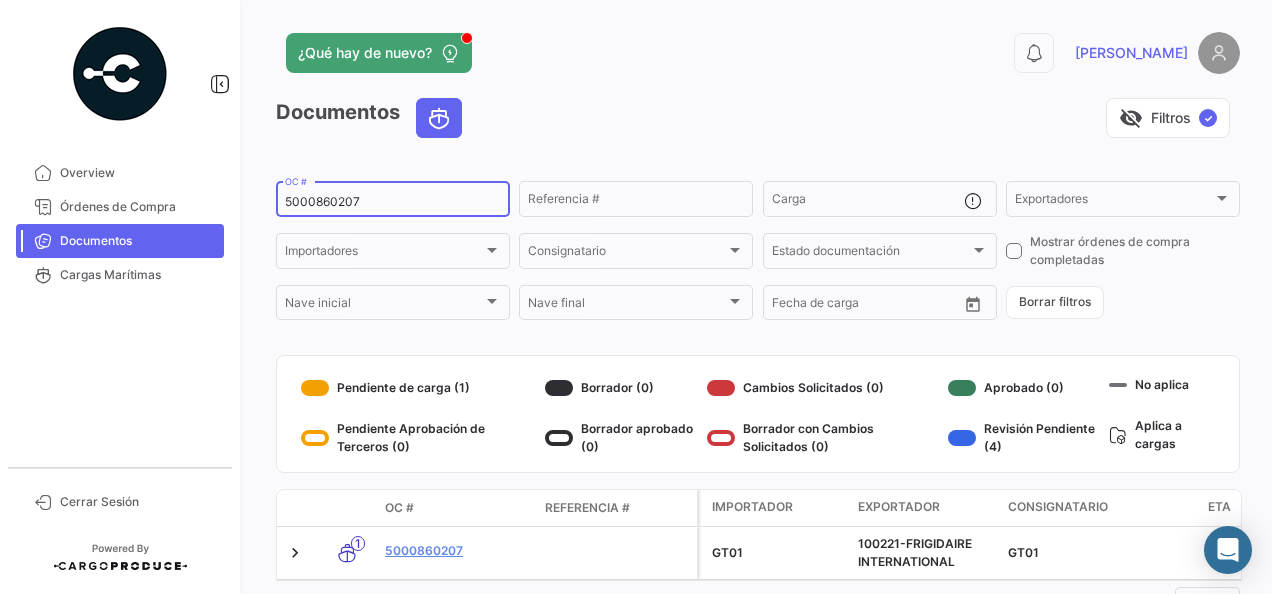 click on "5000860207" at bounding box center [393, 202] 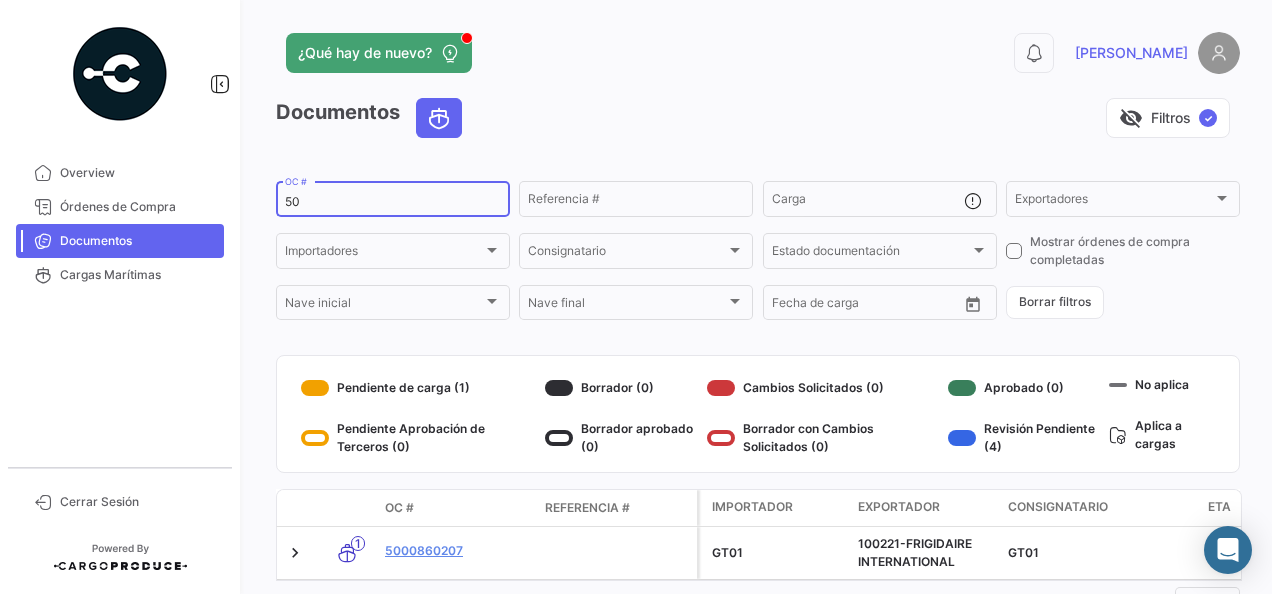 type on "5" 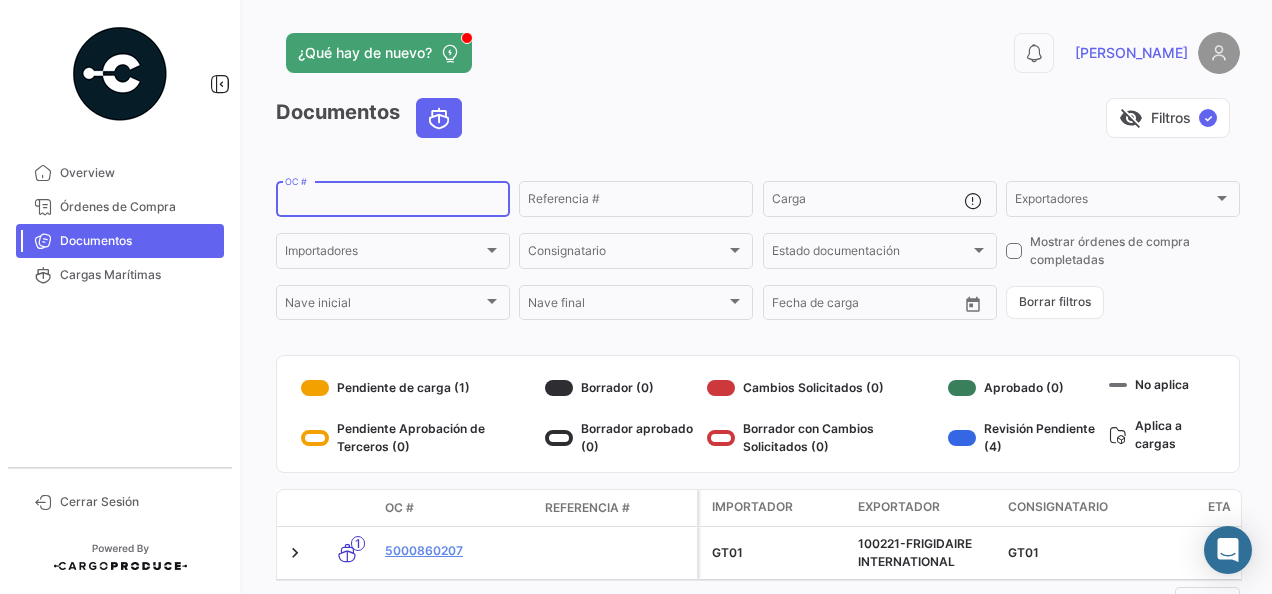 paste on "5000909436" 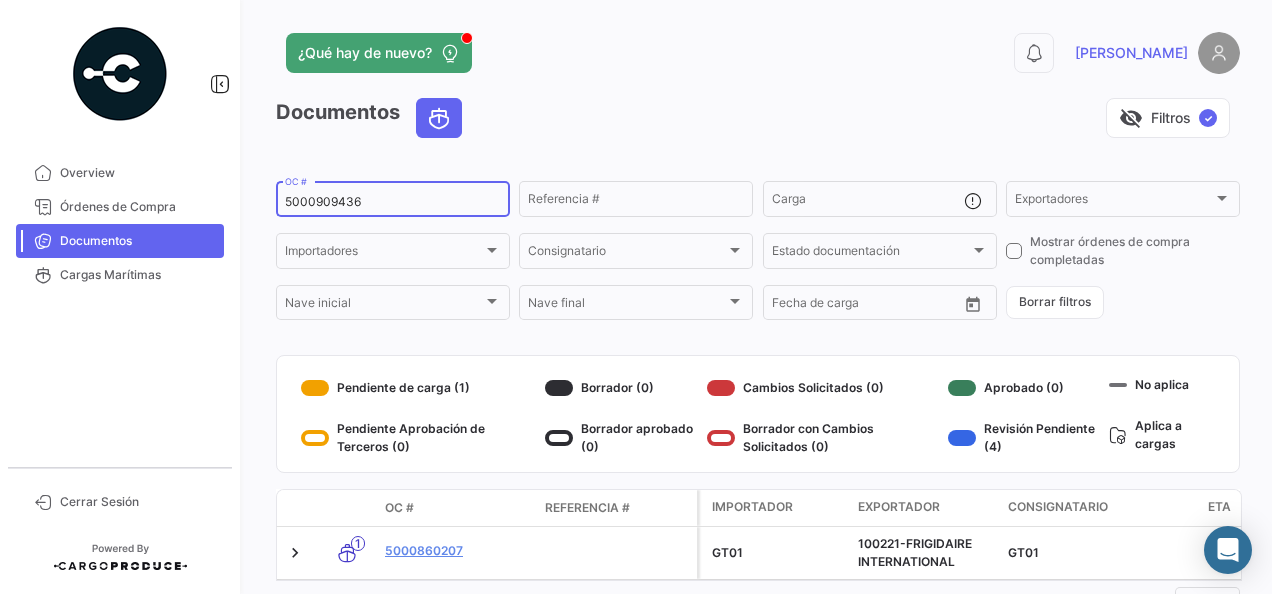 type on "5000909436" 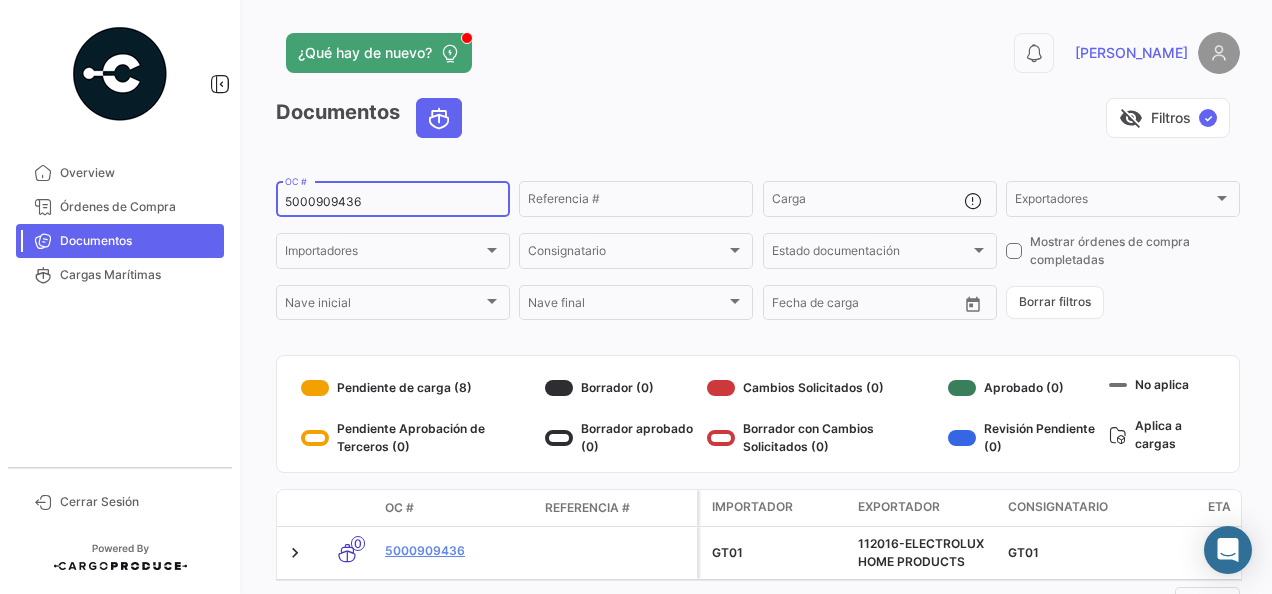 scroll, scrollTop: 90, scrollLeft: 0, axis: vertical 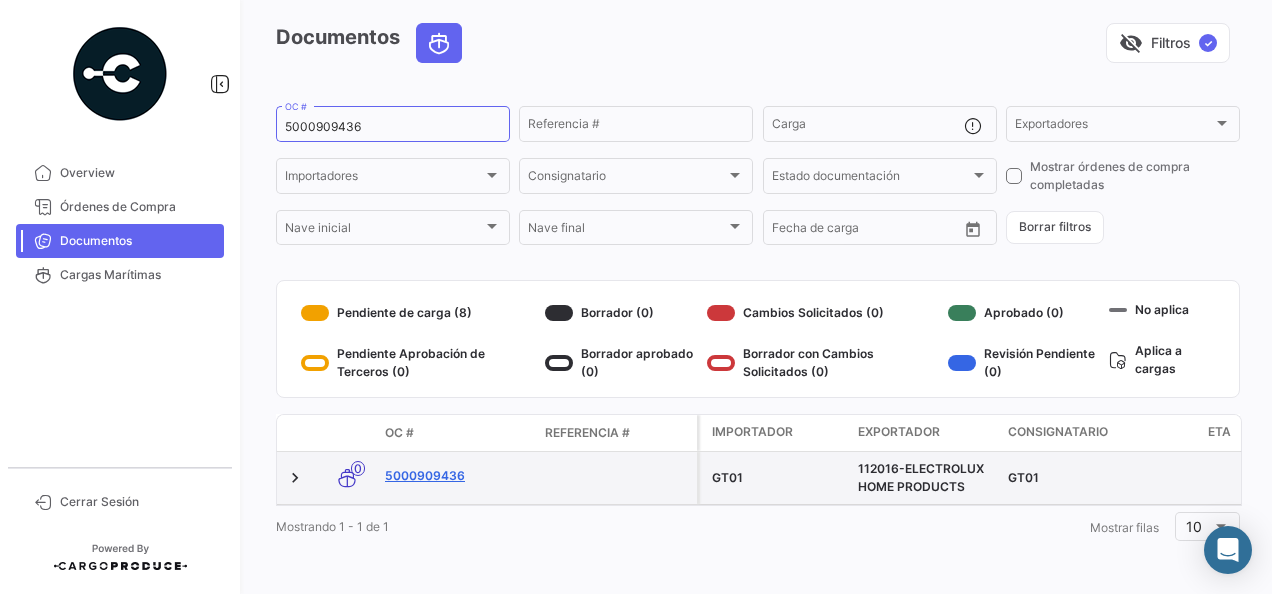 click on "5000909436" 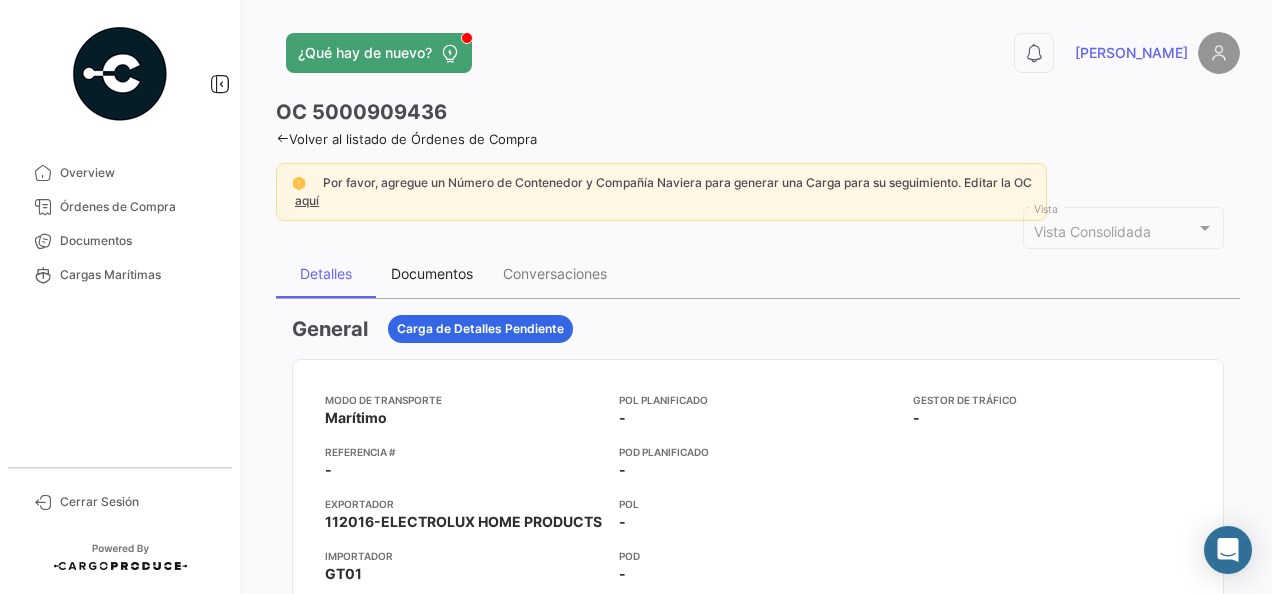 click on "Documentos" at bounding box center [432, 273] 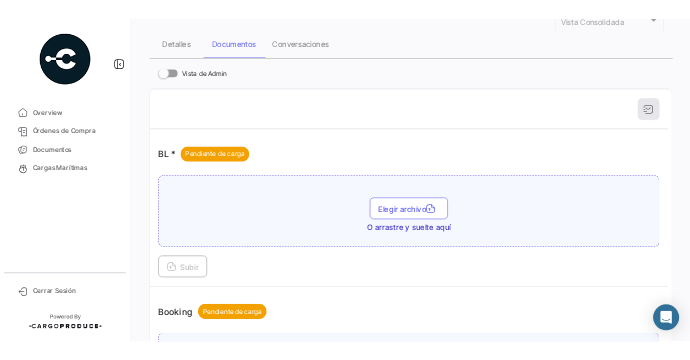 scroll, scrollTop: 246, scrollLeft: 0, axis: vertical 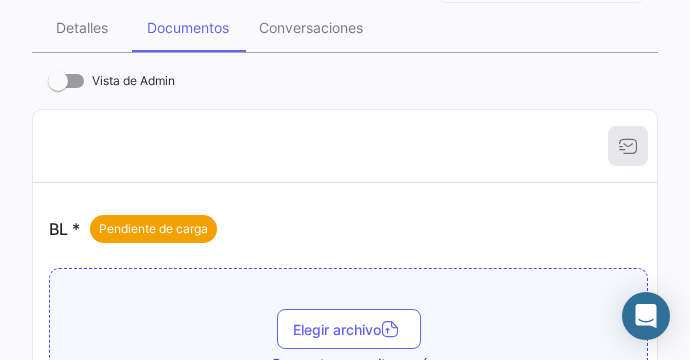 drag, startPoint x: 585, startPoint y: 29, endPoint x: 739, endPoint y: 63, distance: 157.70859 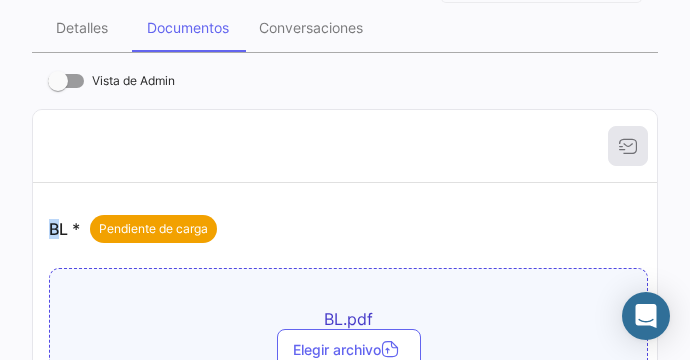 drag, startPoint x: 678, startPoint y: 99, endPoint x: 678, endPoint y: 125, distance: 26 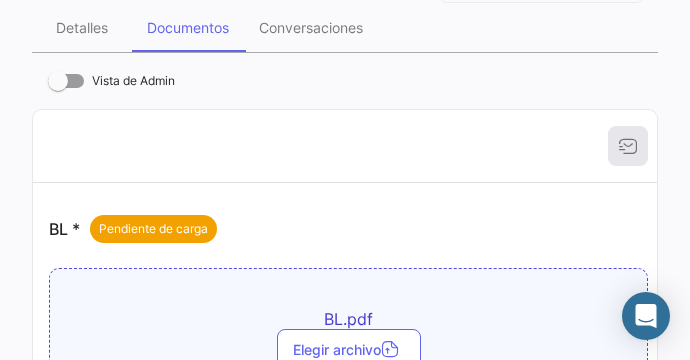 drag, startPoint x: 678, startPoint y: 125, endPoint x: 618, endPoint y: 80, distance: 75 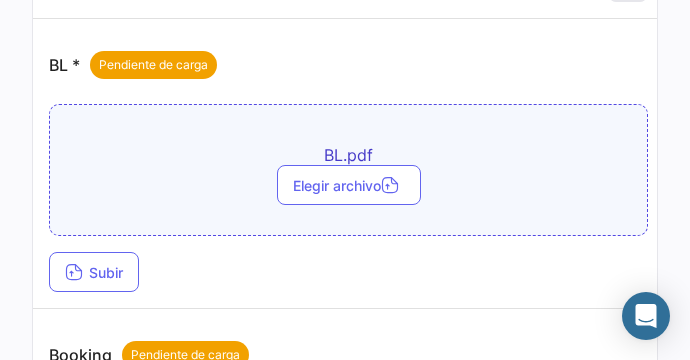 scroll, scrollTop: 453, scrollLeft: 0, axis: vertical 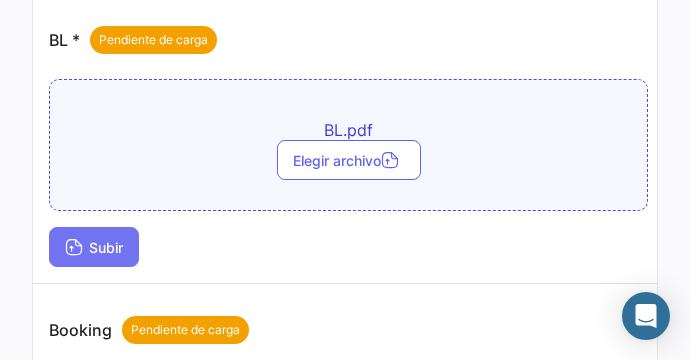 click at bounding box center (74, 249) 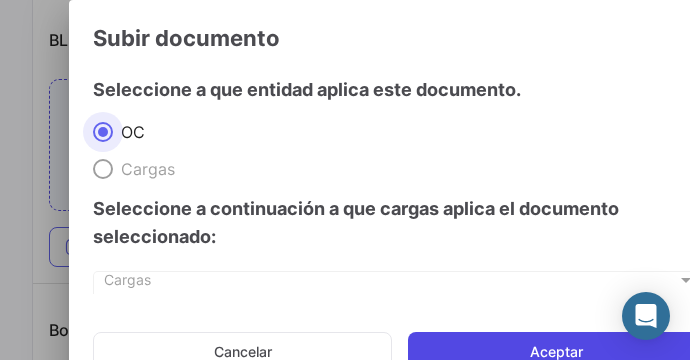 click on "Aceptar" 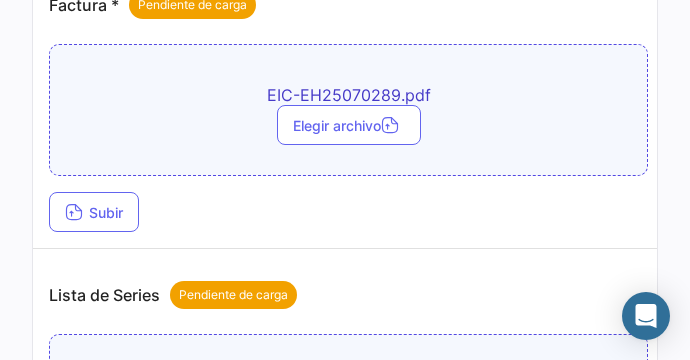 scroll, scrollTop: 1193, scrollLeft: 0, axis: vertical 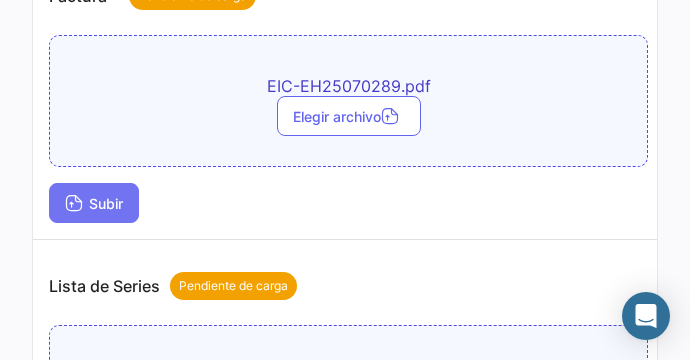 click on "Subir" at bounding box center [94, 203] 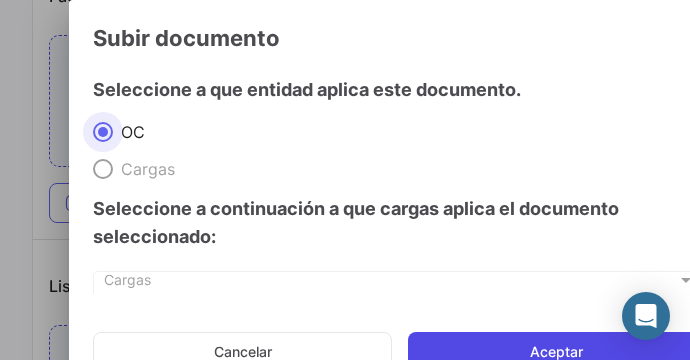 click on "Aceptar" 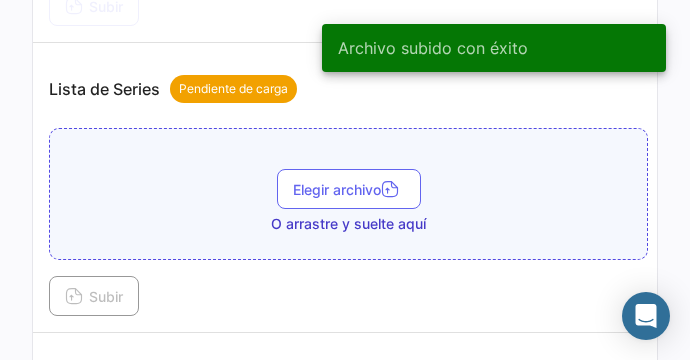 scroll, scrollTop: 1394, scrollLeft: 0, axis: vertical 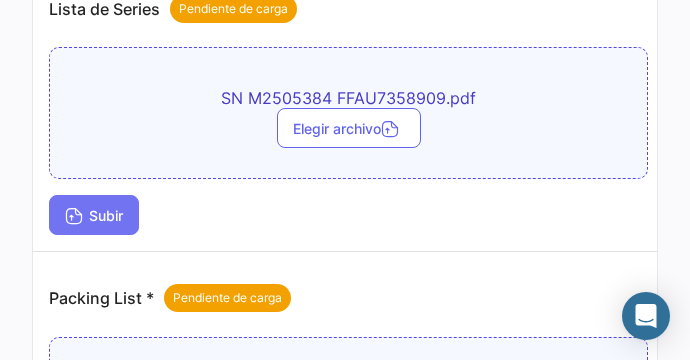 click on "Subir" at bounding box center [94, 215] 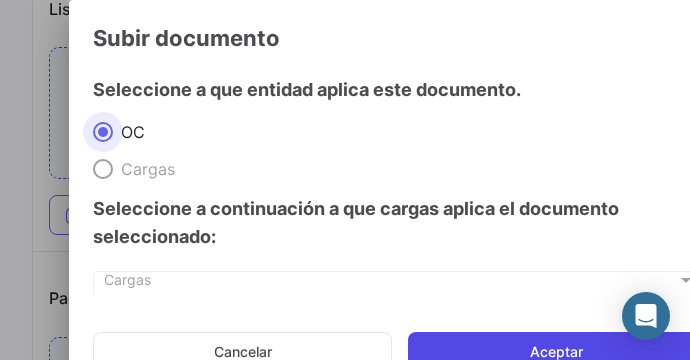 click on "Aceptar" 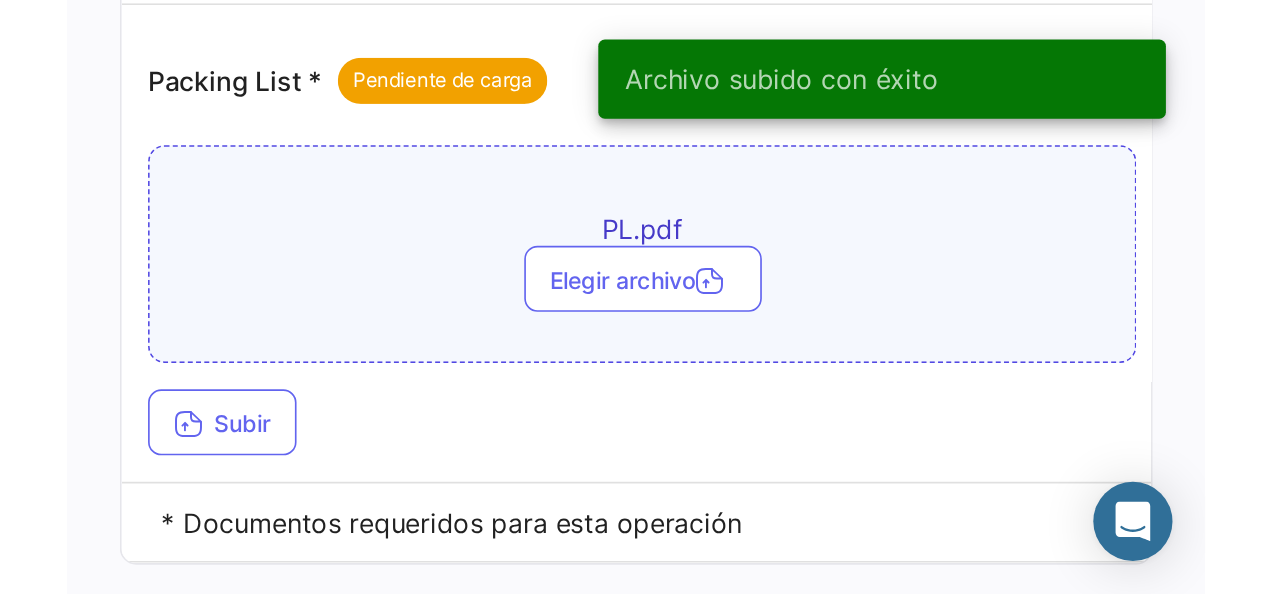 scroll, scrollTop: 1871, scrollLeft: 0, axis: vertical 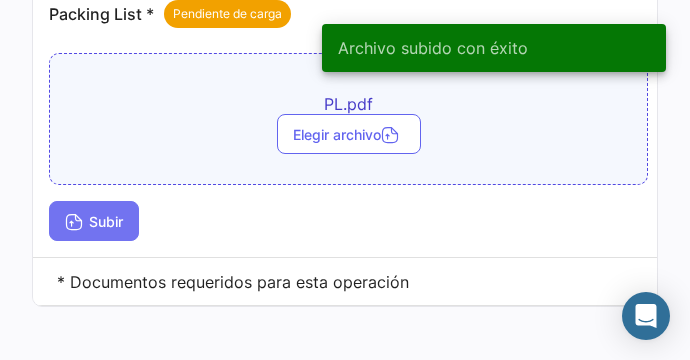 click on "Subir" at bounding box center (94, 221) 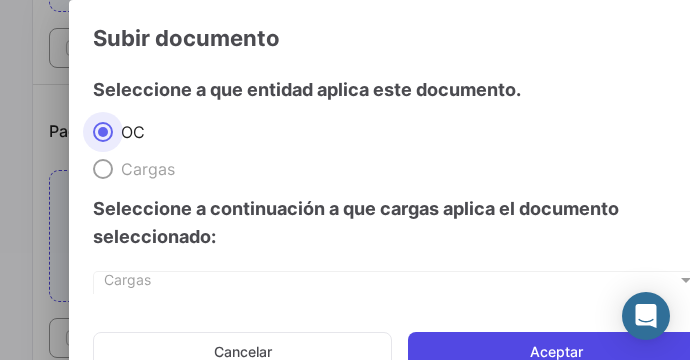 click on "Aceptar" 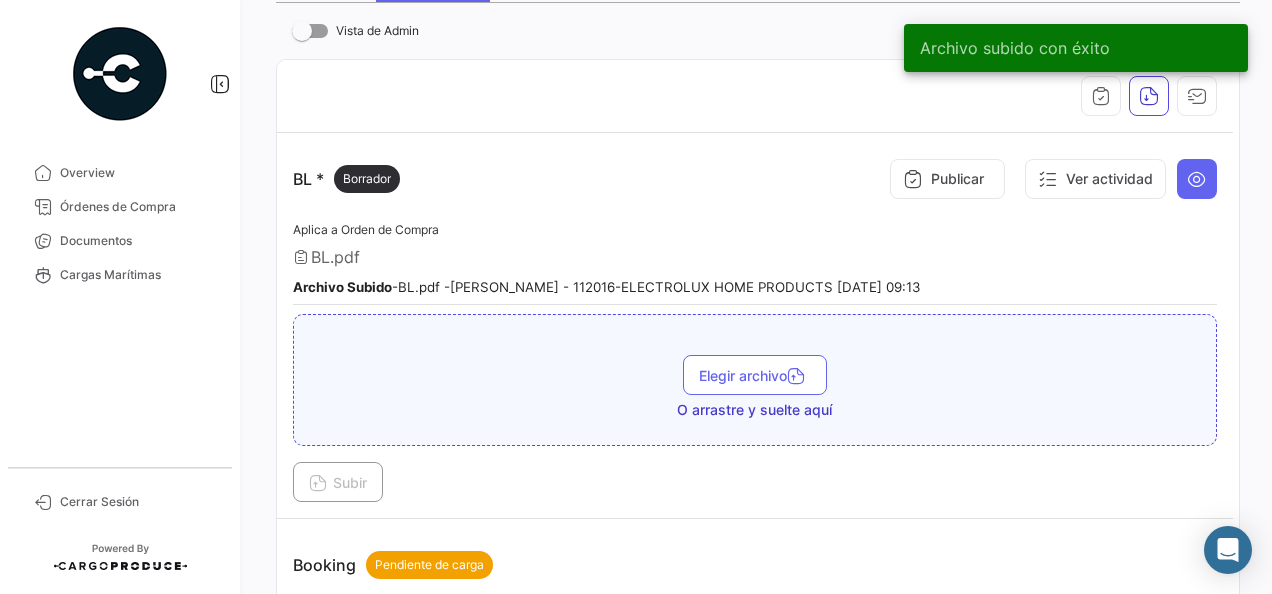 scroll, scrollTop: 307, scrollLeft: 0, axis: vertical 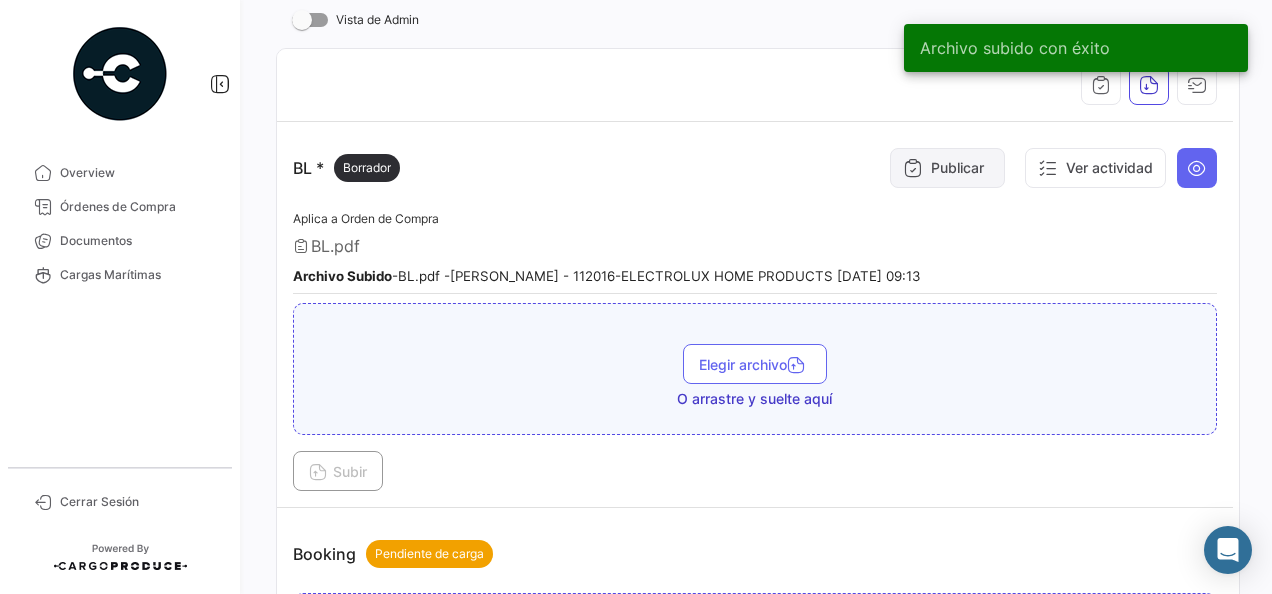 click on "Publicar" at bounding box center [947, 168] 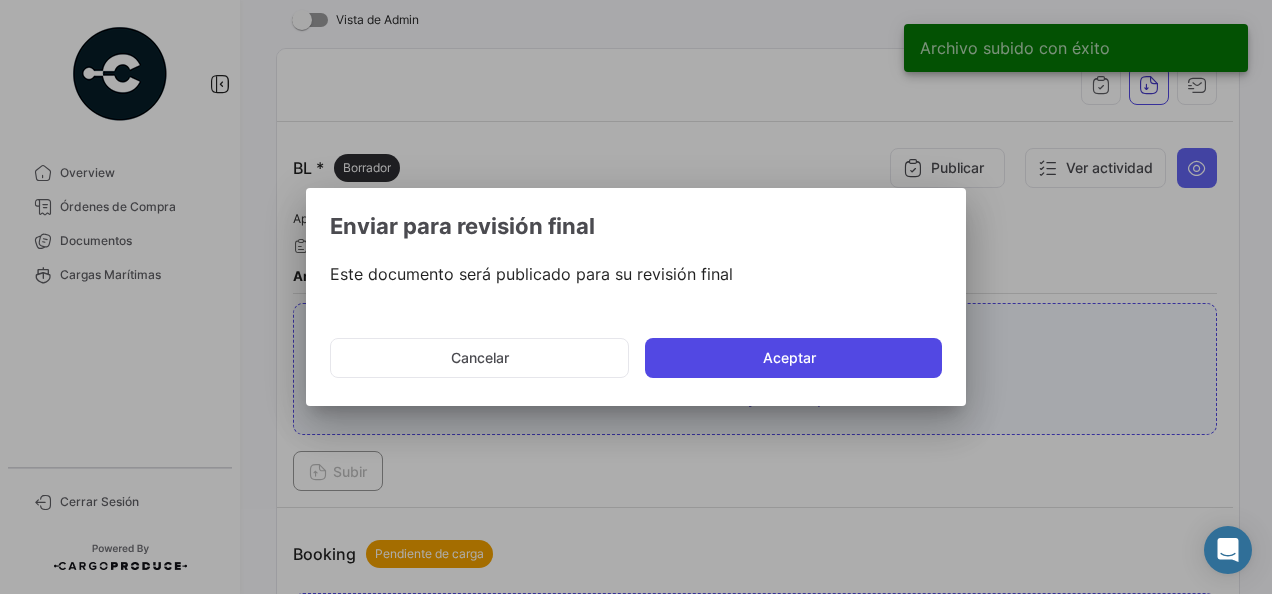 click on "Aceptar" 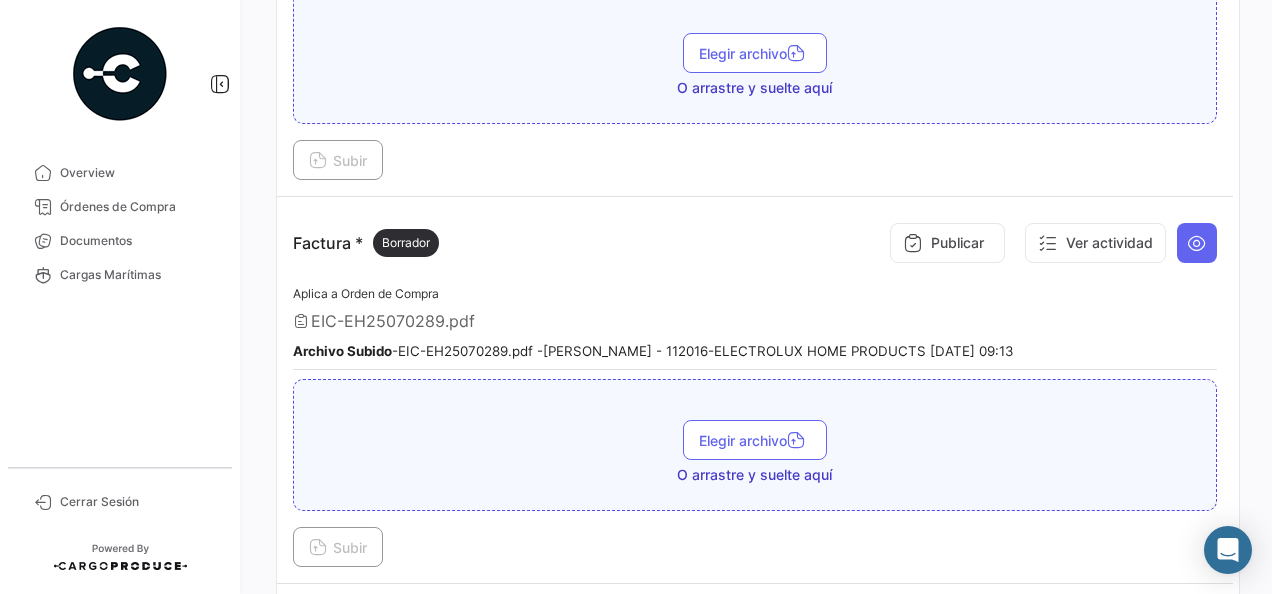 scroll, scrollTop: 918, scrollLeft: 0, axis: vertical 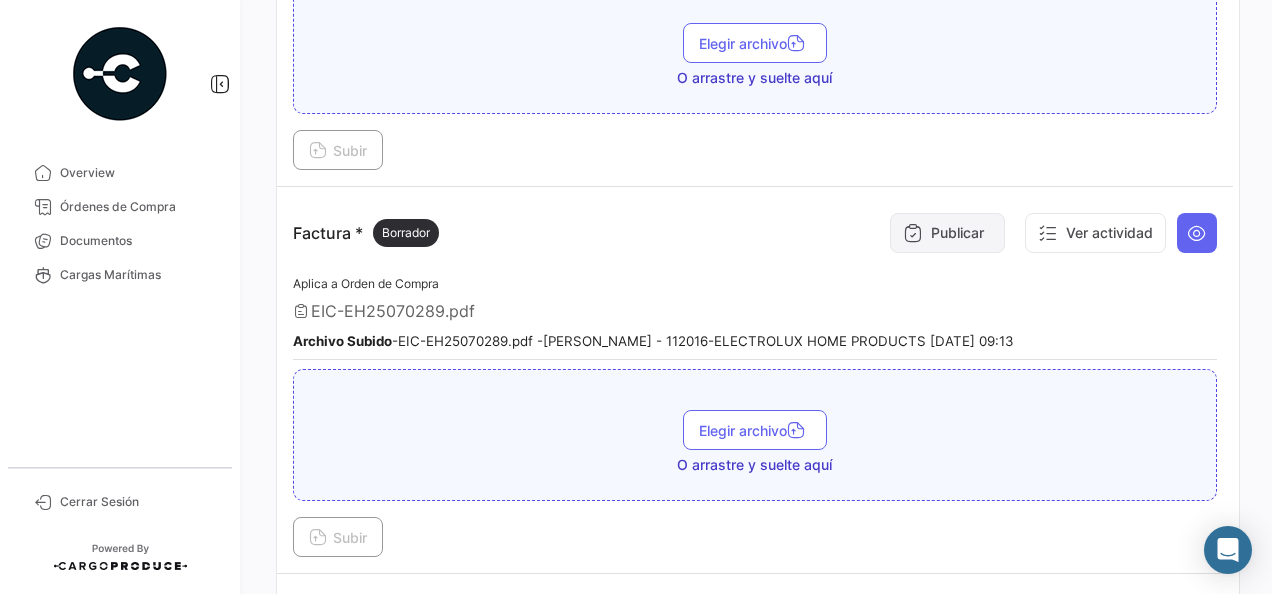 click on "Publicar" at bounding box center (947, 233) 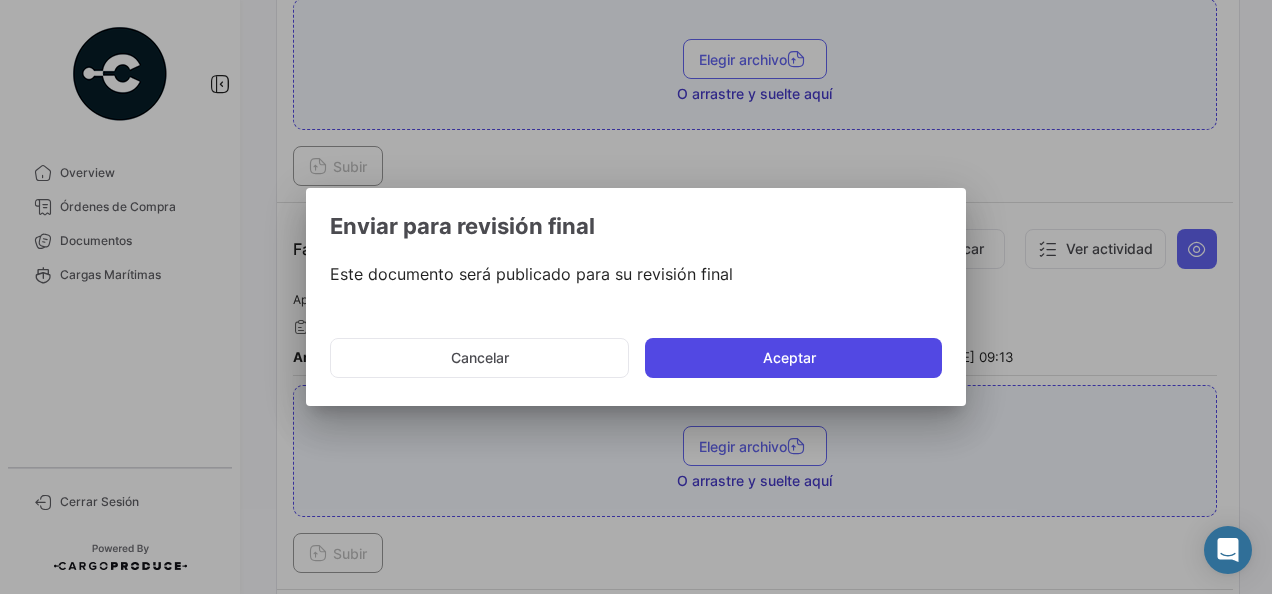 click on "Aceptar" 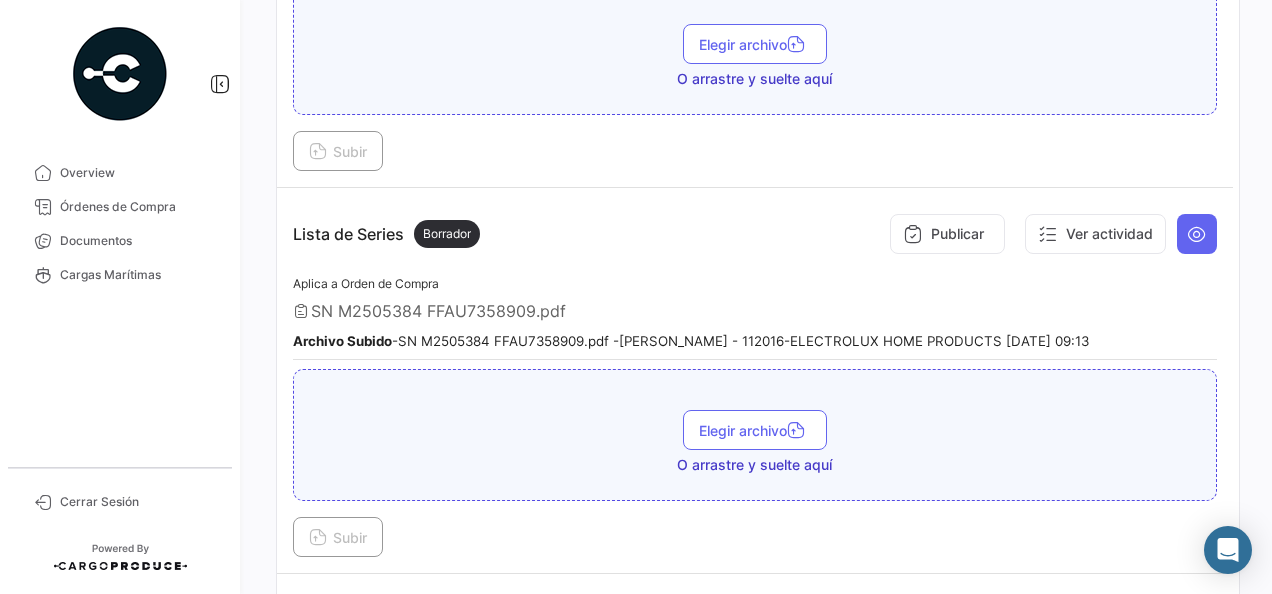 scroll, scrollTop: 1379, scrollLeft: 0, axis: vertical 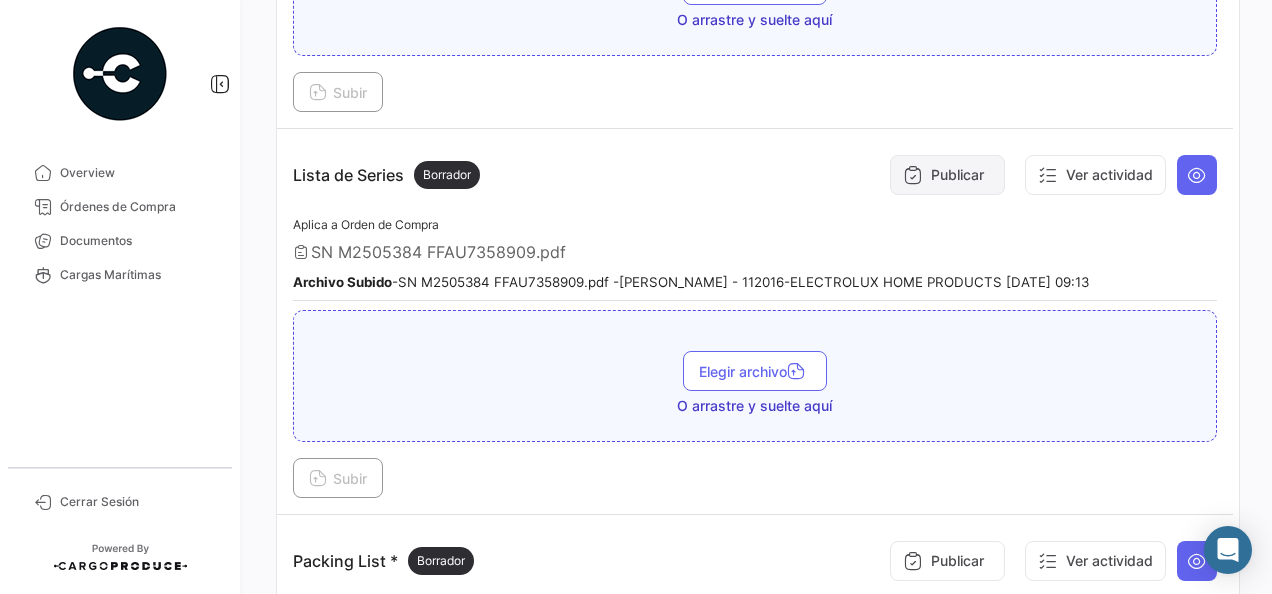 click on "Publicar" at bounding box center (947, 175) 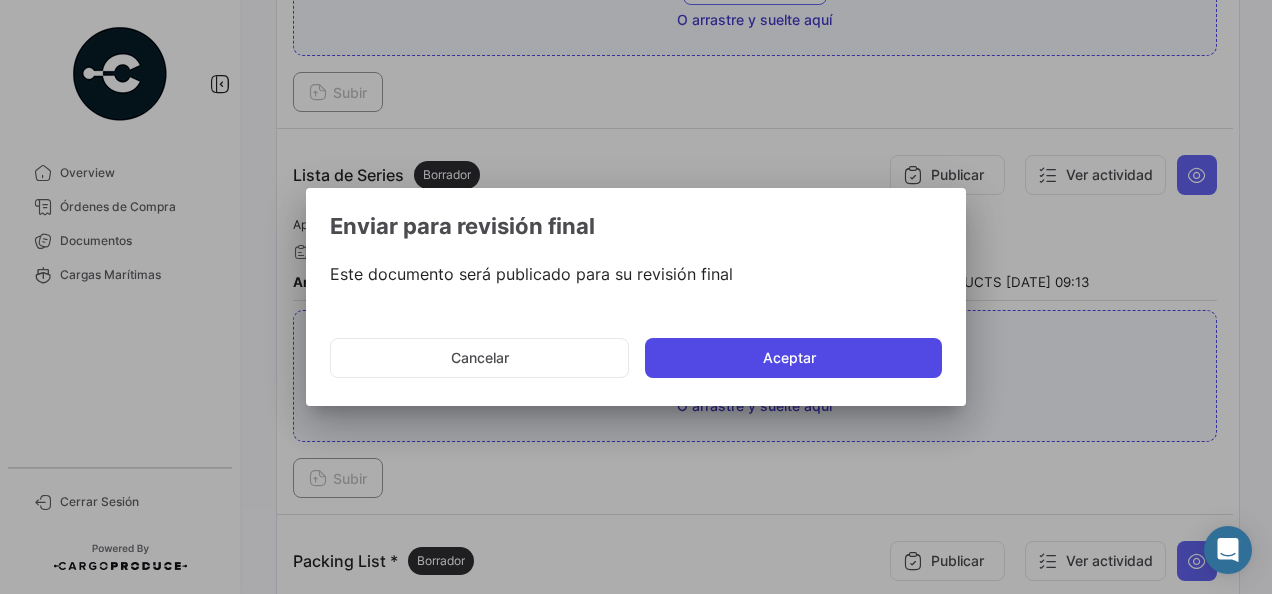 click on "Aceptar" 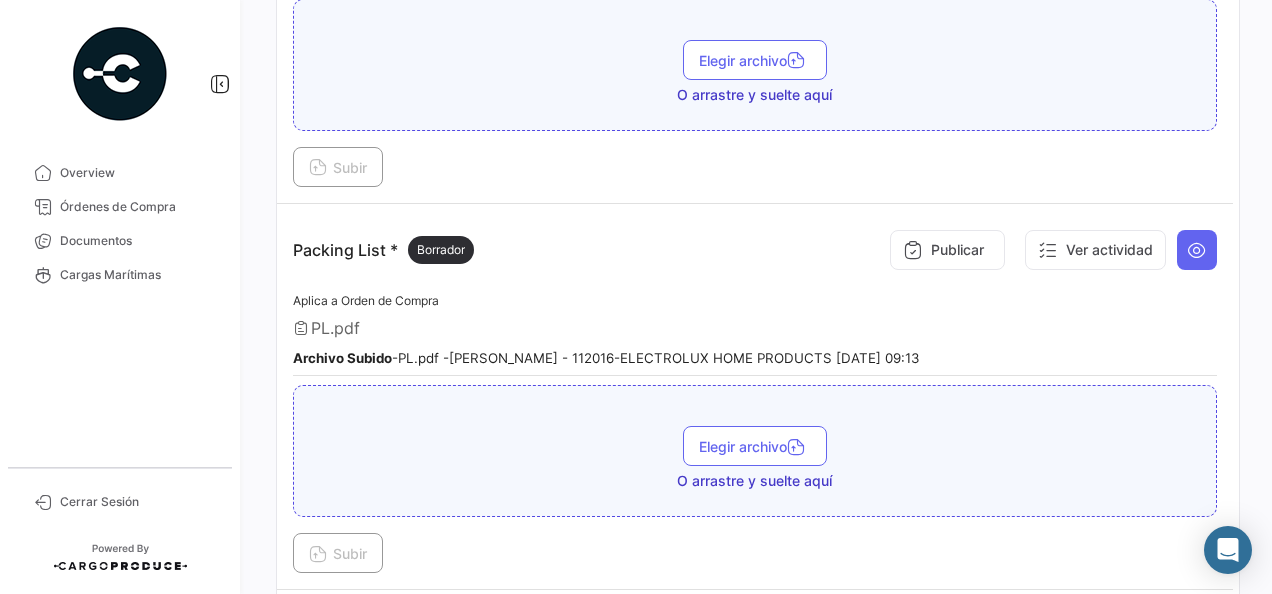 scroll, scrollTop: 1707, scrollLeft: 0, axis: vertical 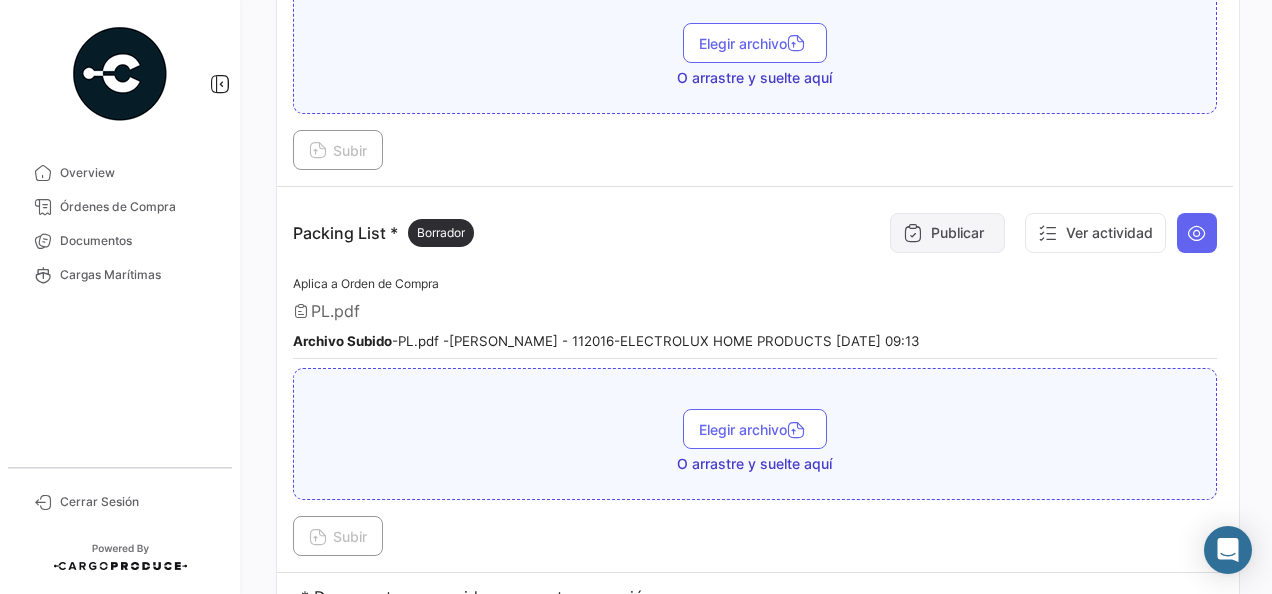 click on "Publicar" at bounding box center (947, 233) 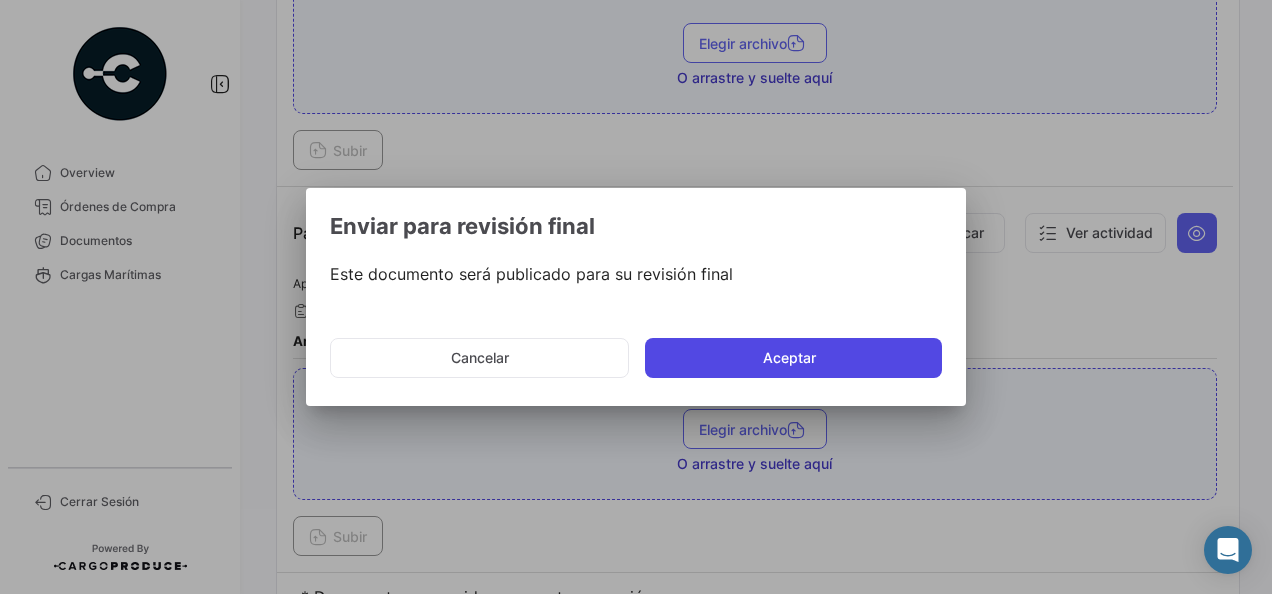 click on "Aceptar" 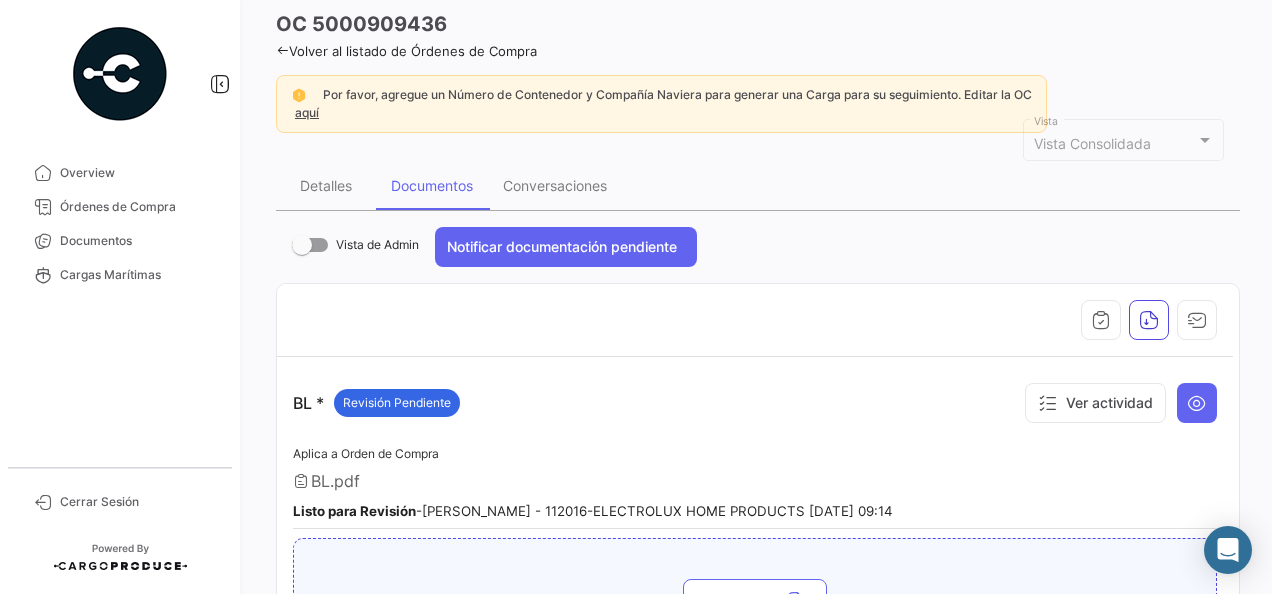 scroll, scrollTop: 71, scrollLeft: 0, axis: vertical 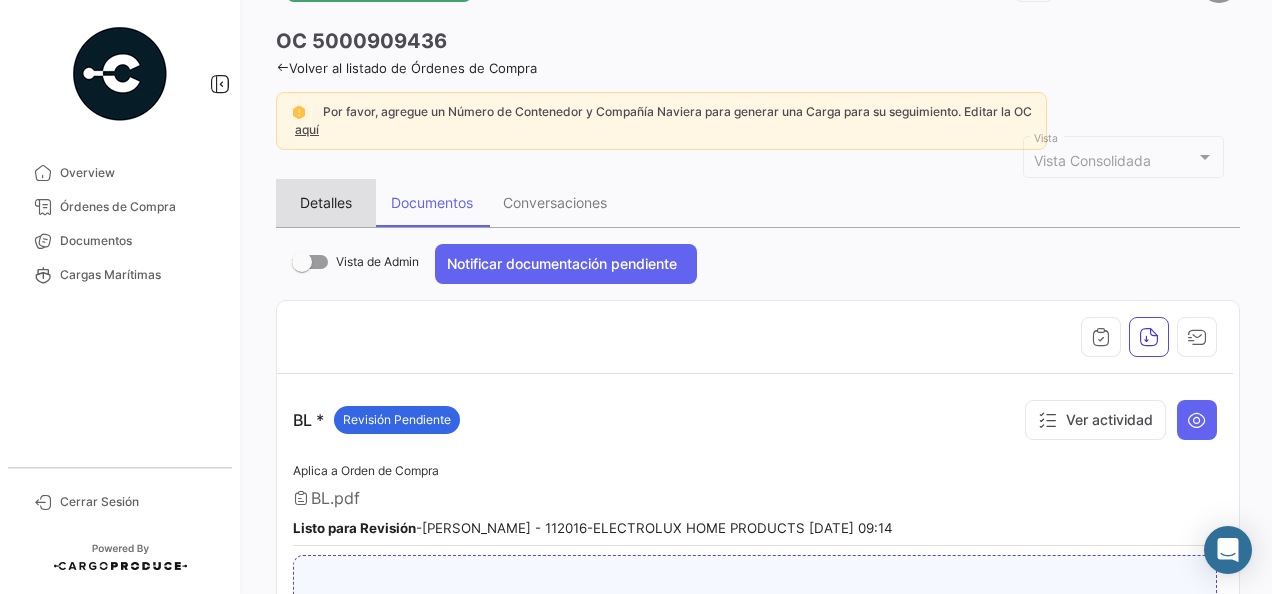 click on "Detalles" at bounding box center (326, 202) 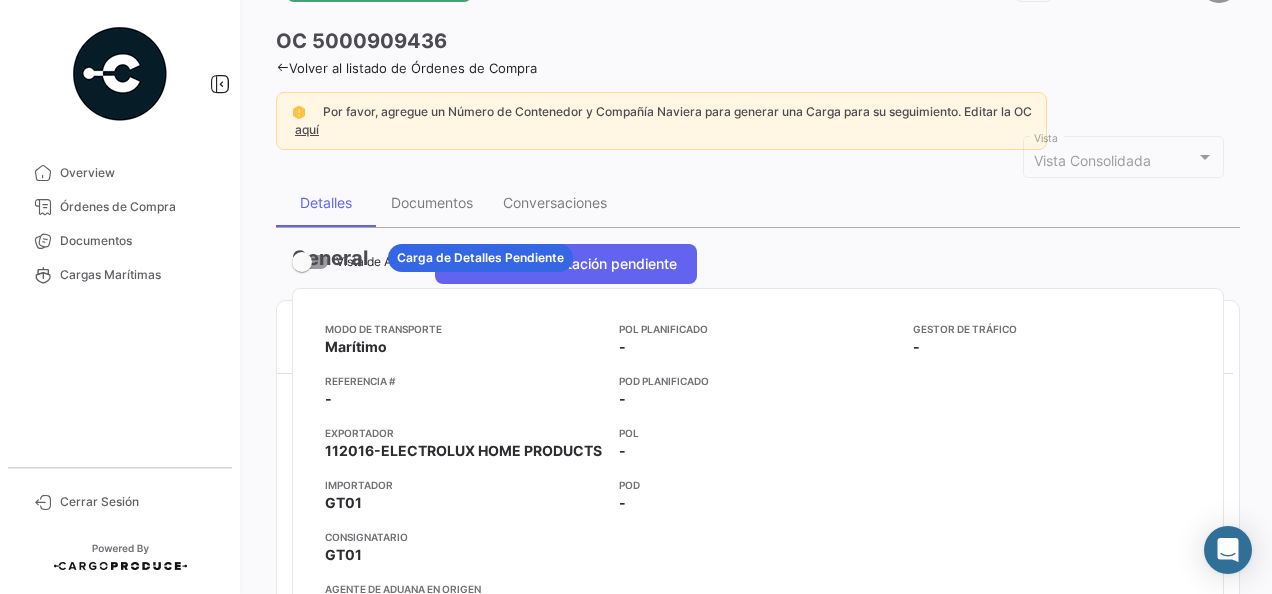 scroll, scrollTop: 0, scrollLeft: 0, axis: both 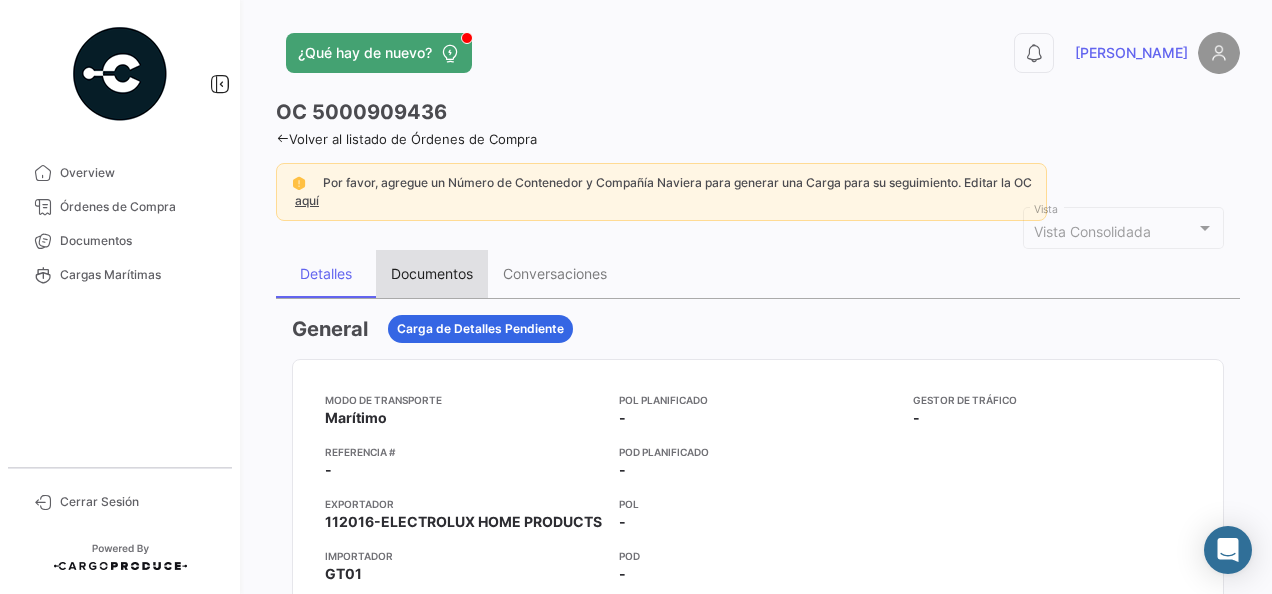 click on "Documentos" at bounding box center (432, 273) 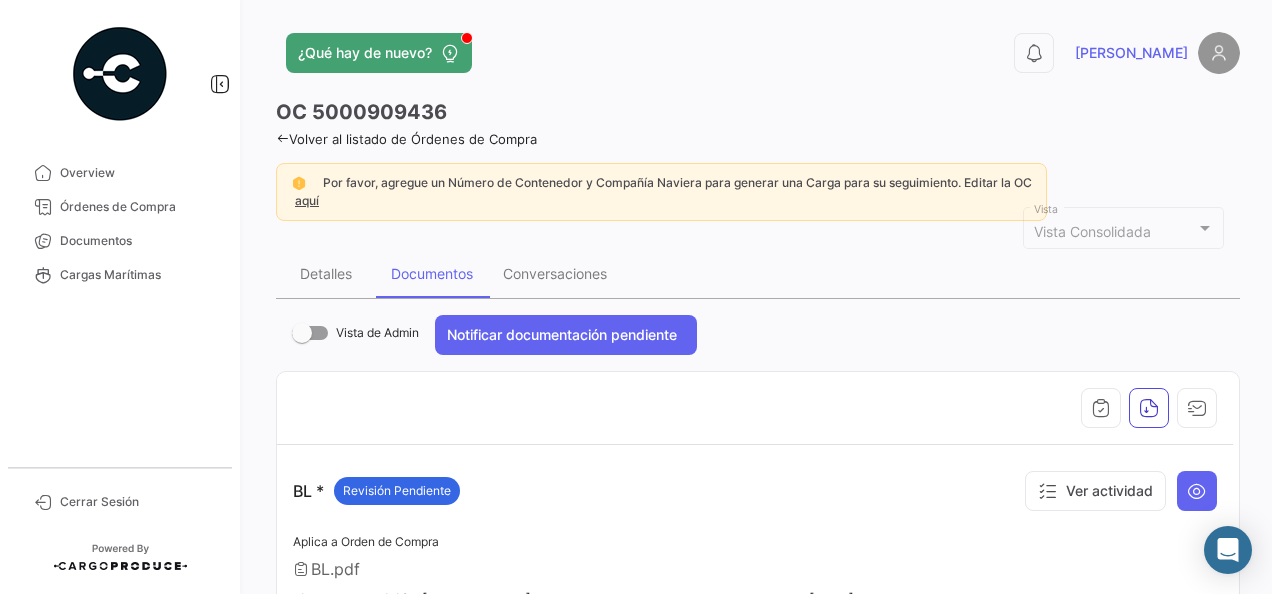 click 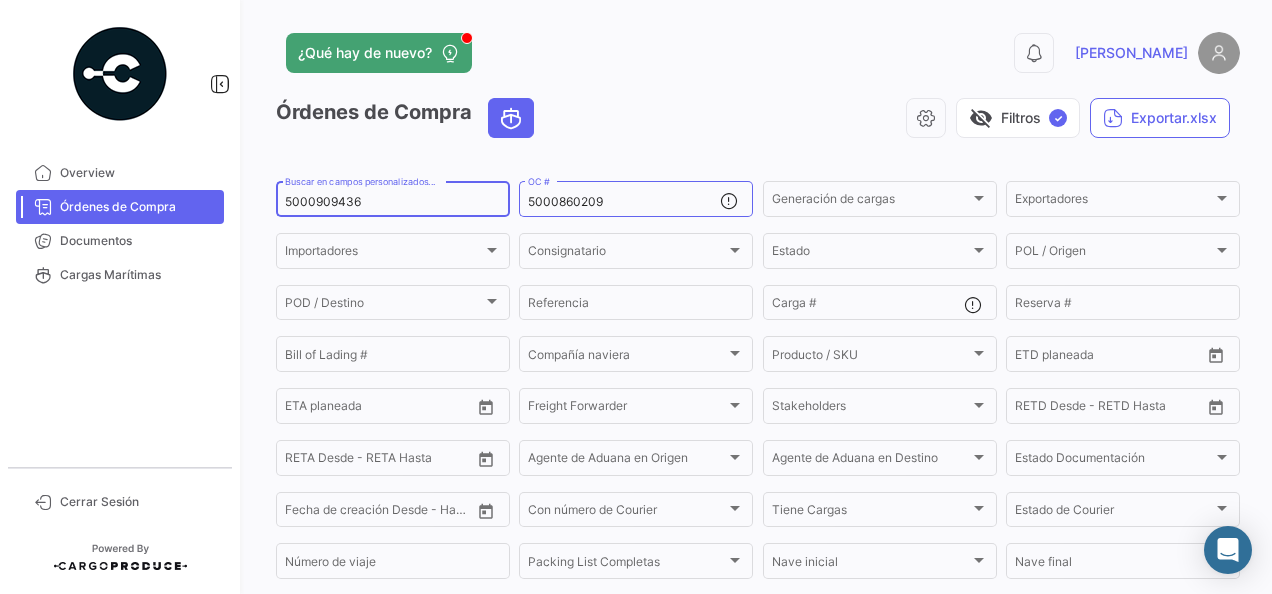 click on "5000909436 Buscar en campos personalizados..." 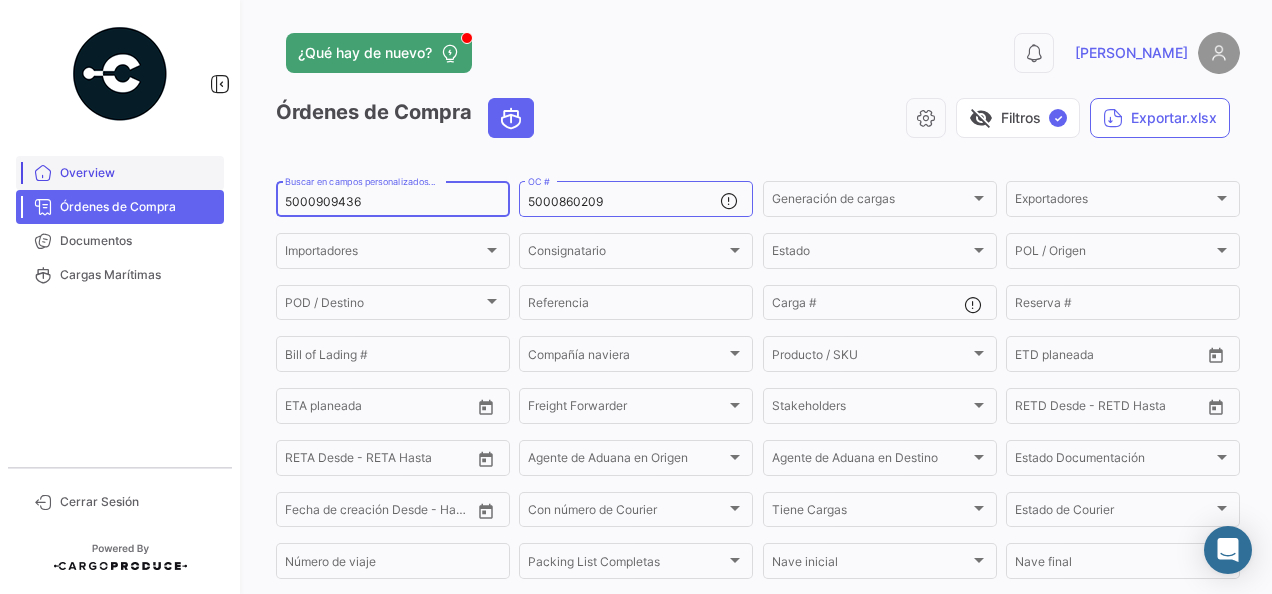 click on "Overview" at bounding box center [138, 173] 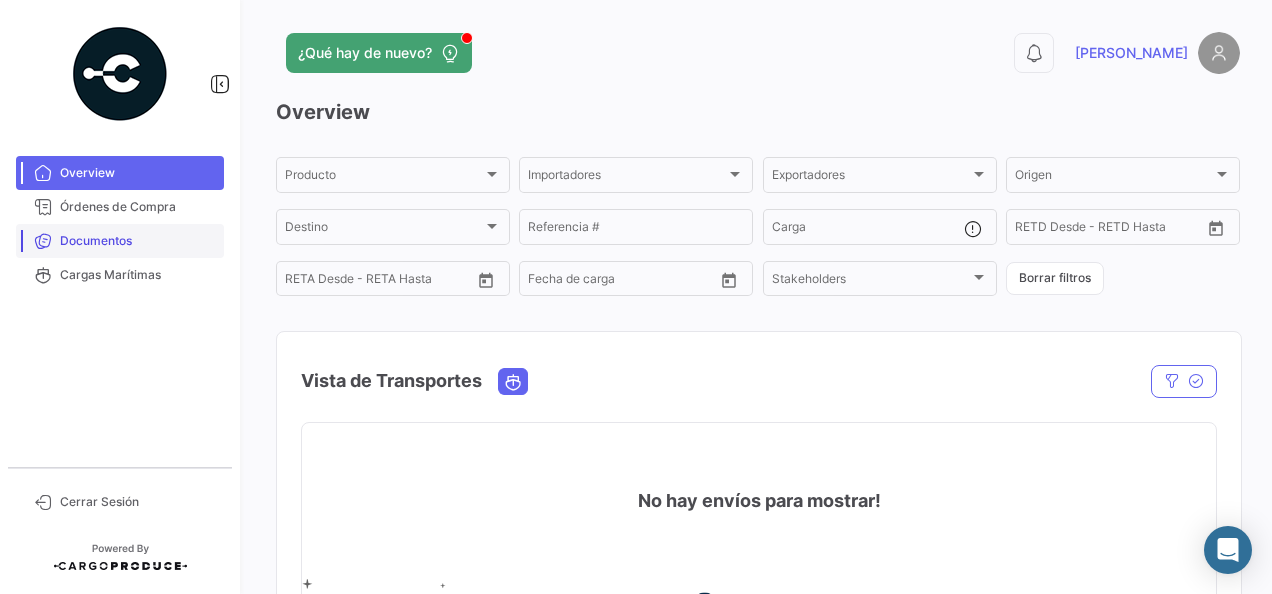 click on "Documentos" at bounding box center (138, 241) 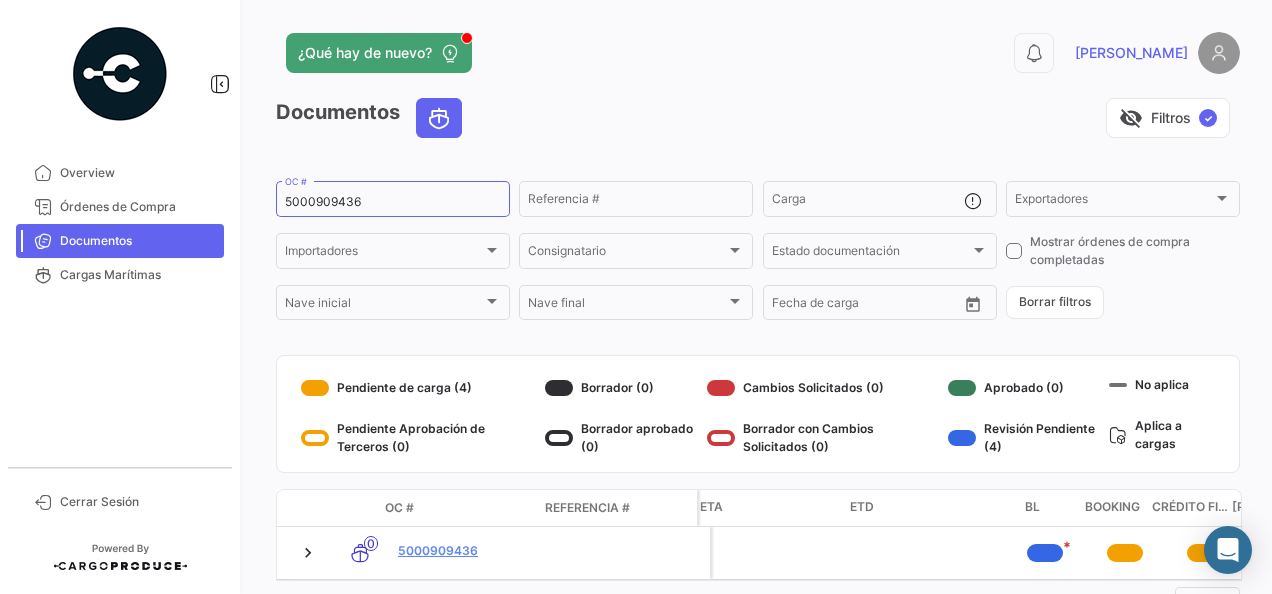 scroll, scrollTop: 0, scrollLeft: 486, axis: horizontal 